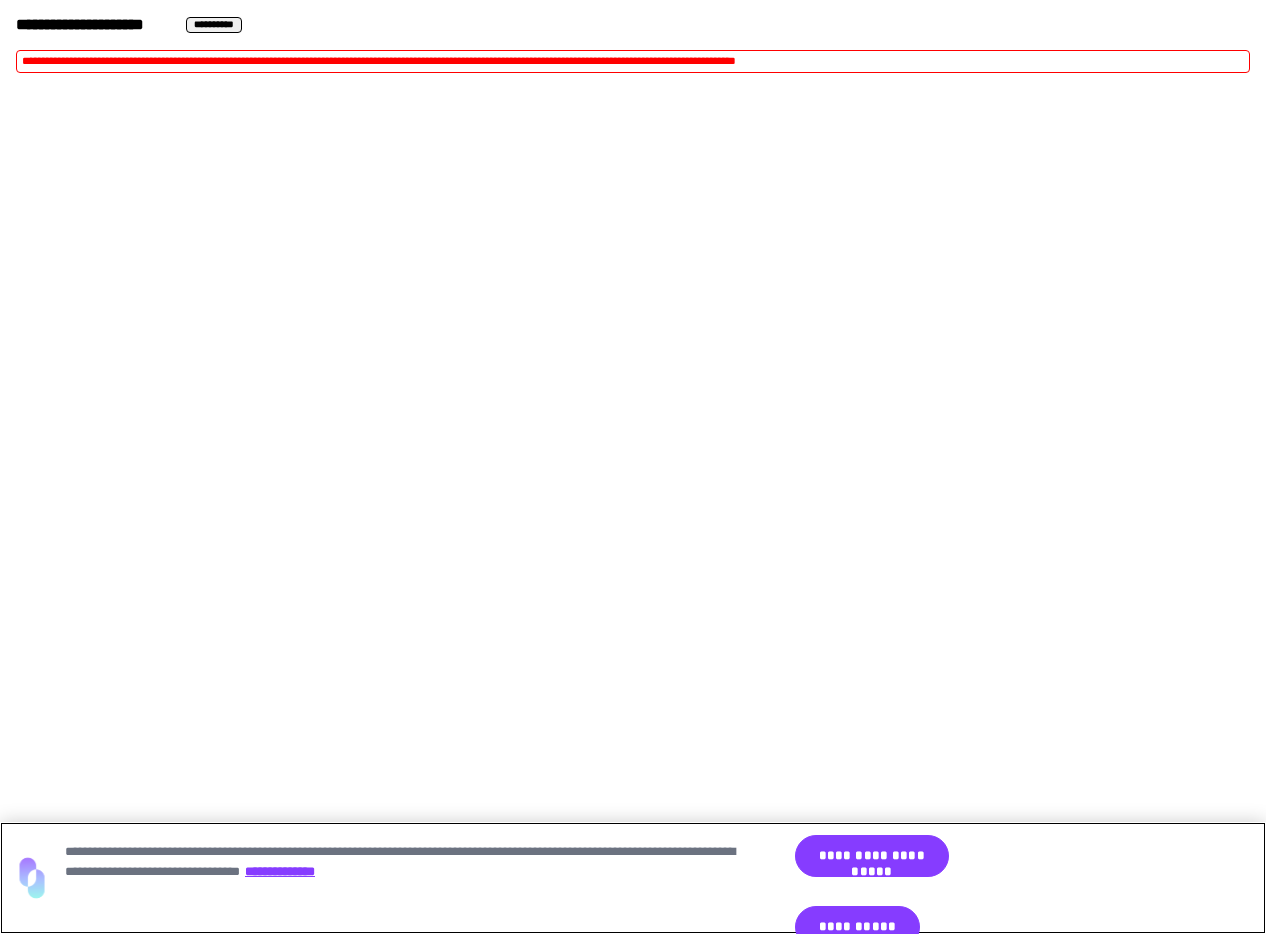 scroll, scrollTop: 0, scrollLeft: 0, axis: both 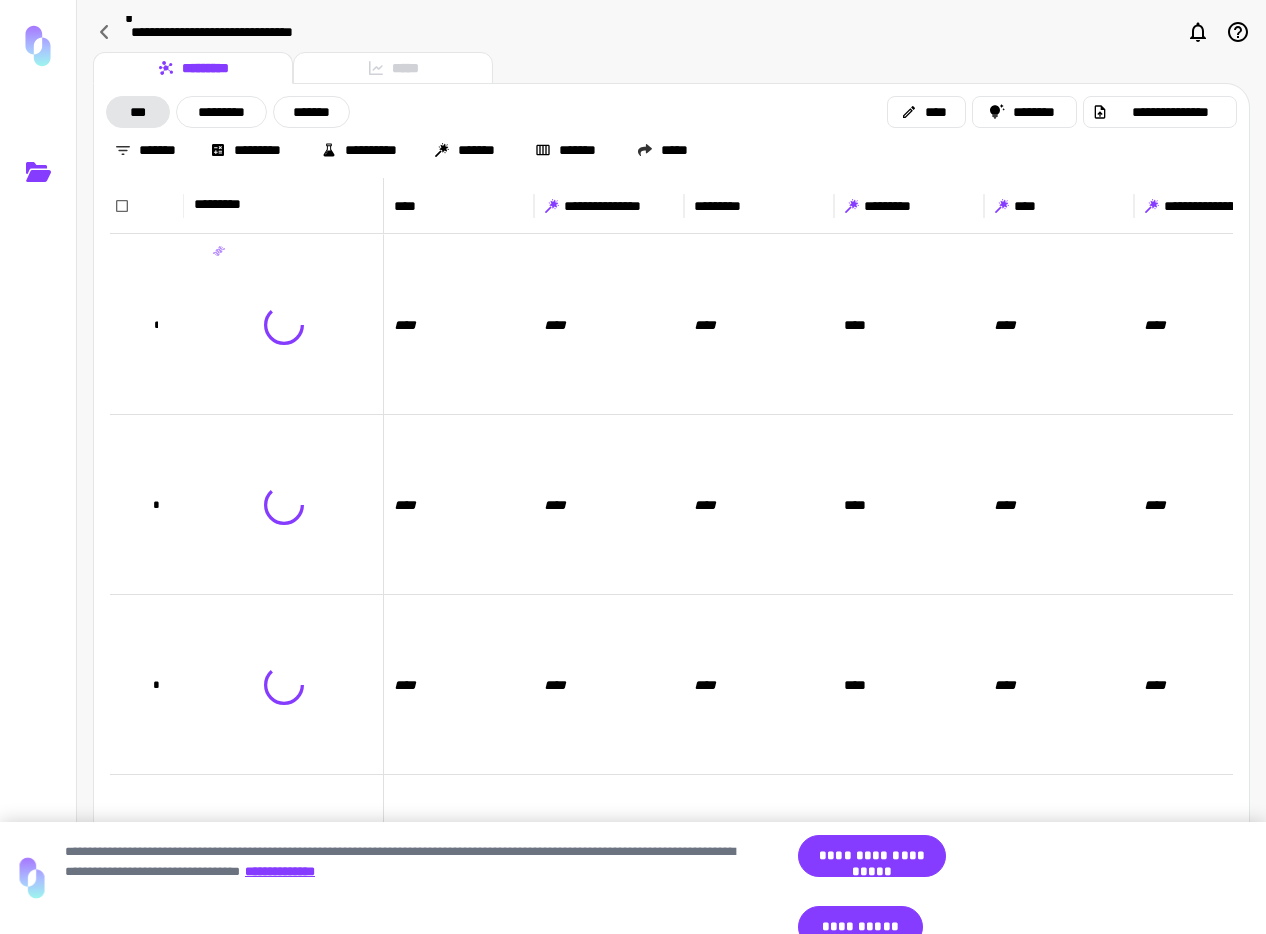 click on "**********" at bounding box center (950, 857) 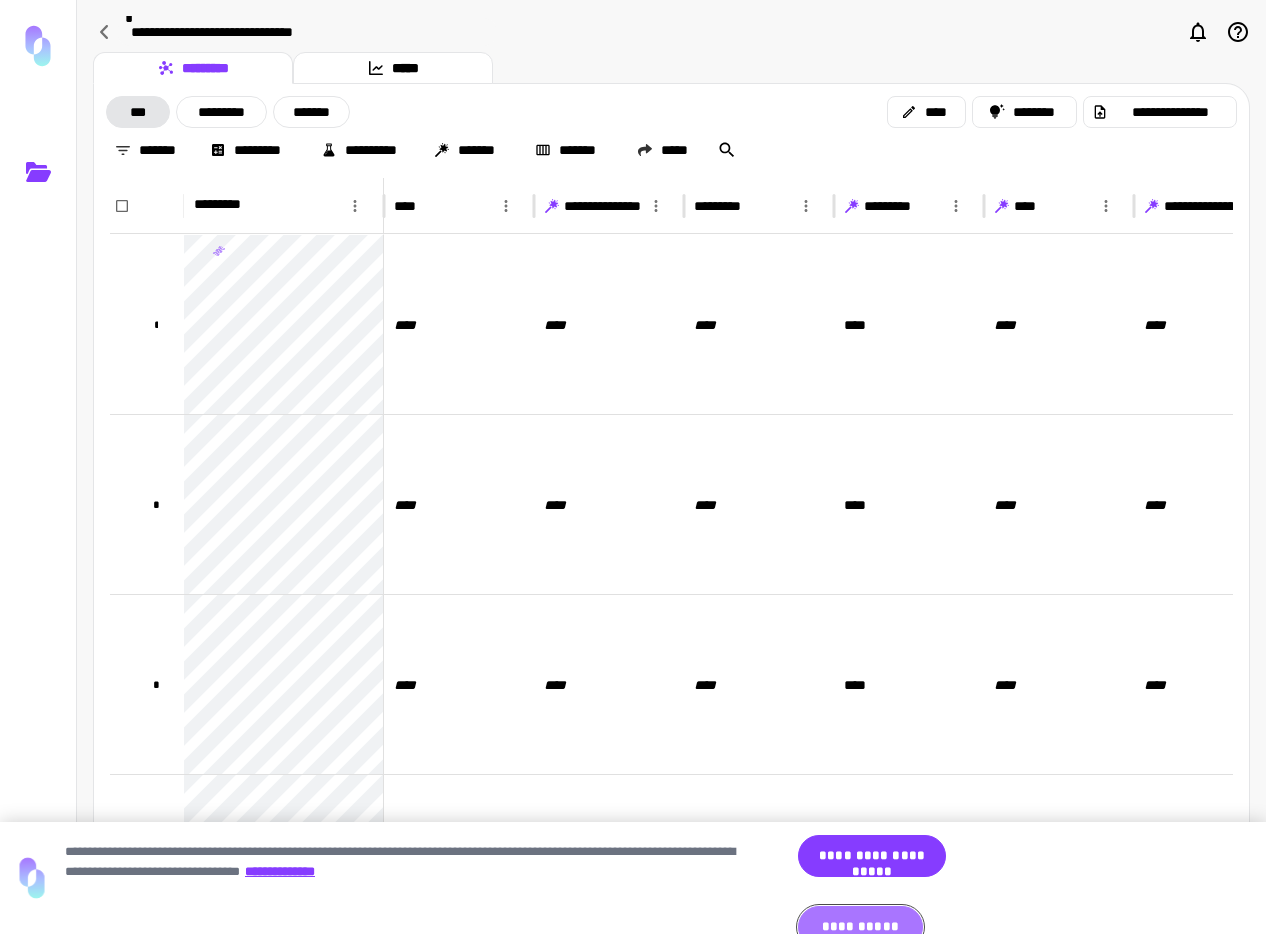 click on "**********" at bounding box center (860, 927) 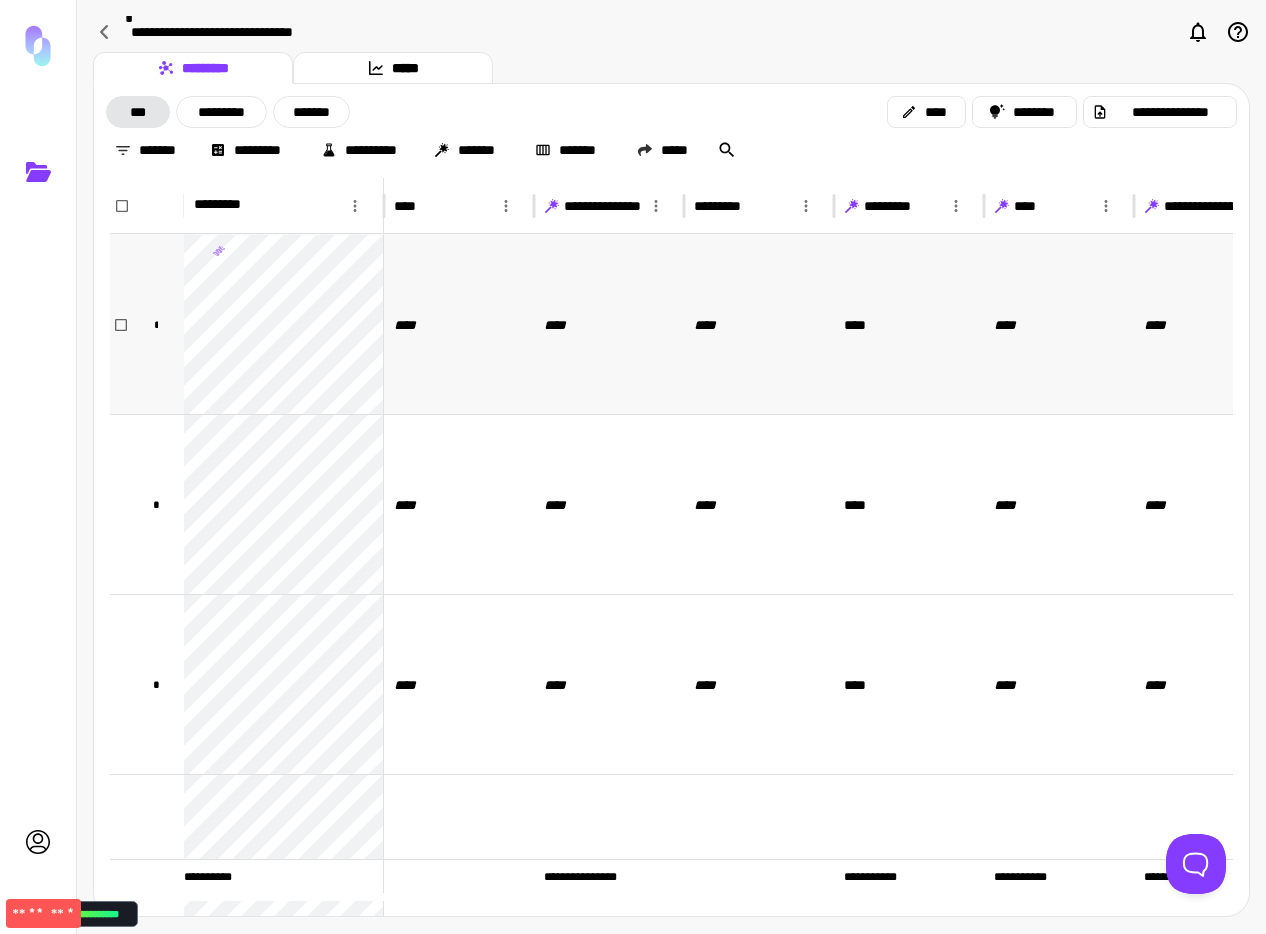 click on "****" at bounding box center (459, 324) 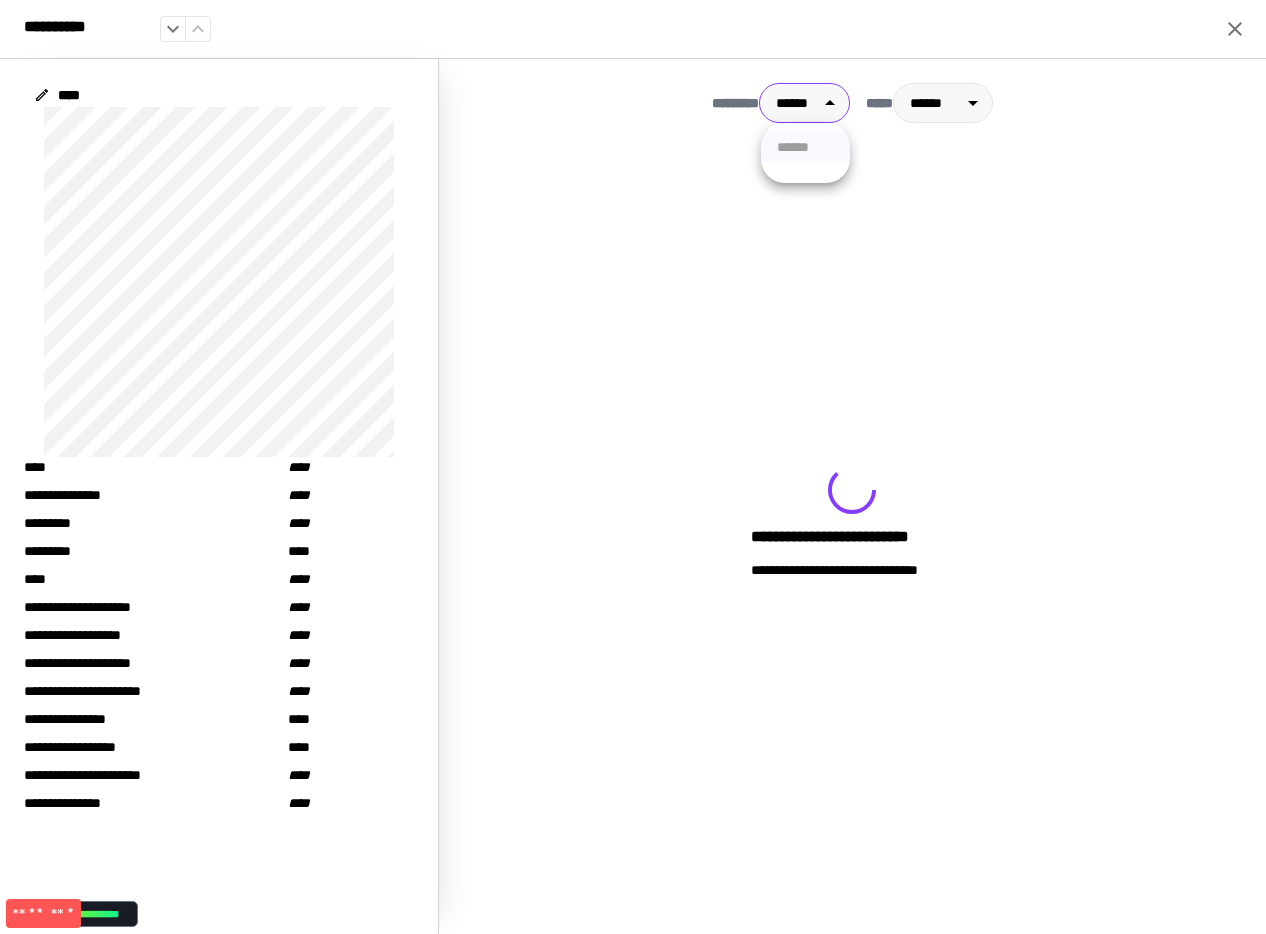 click on "**********" at bounding box center [633, 467] 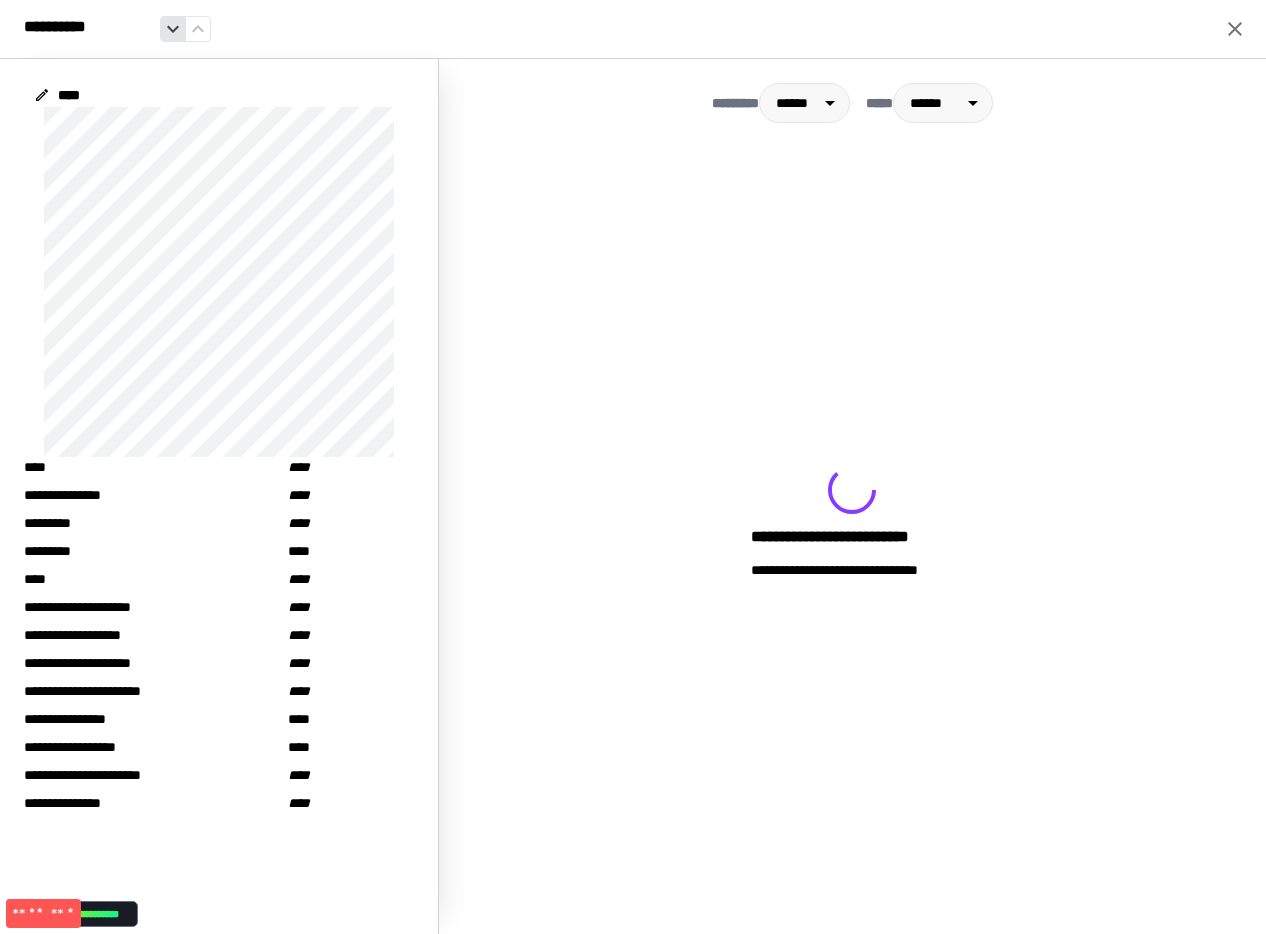 click at bounding box center (173, 29) 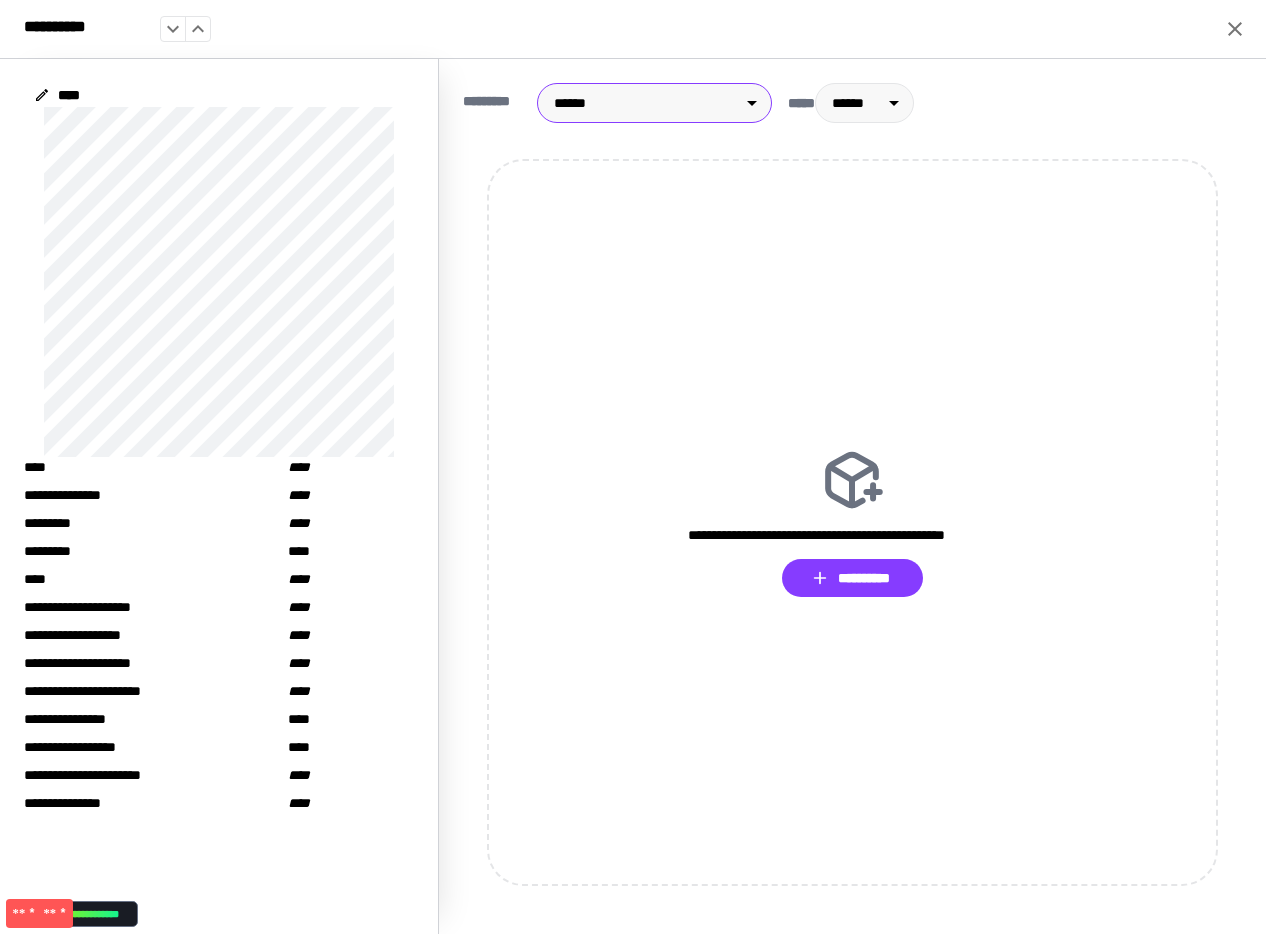 click on "**********" at bounding box center (633, 467) 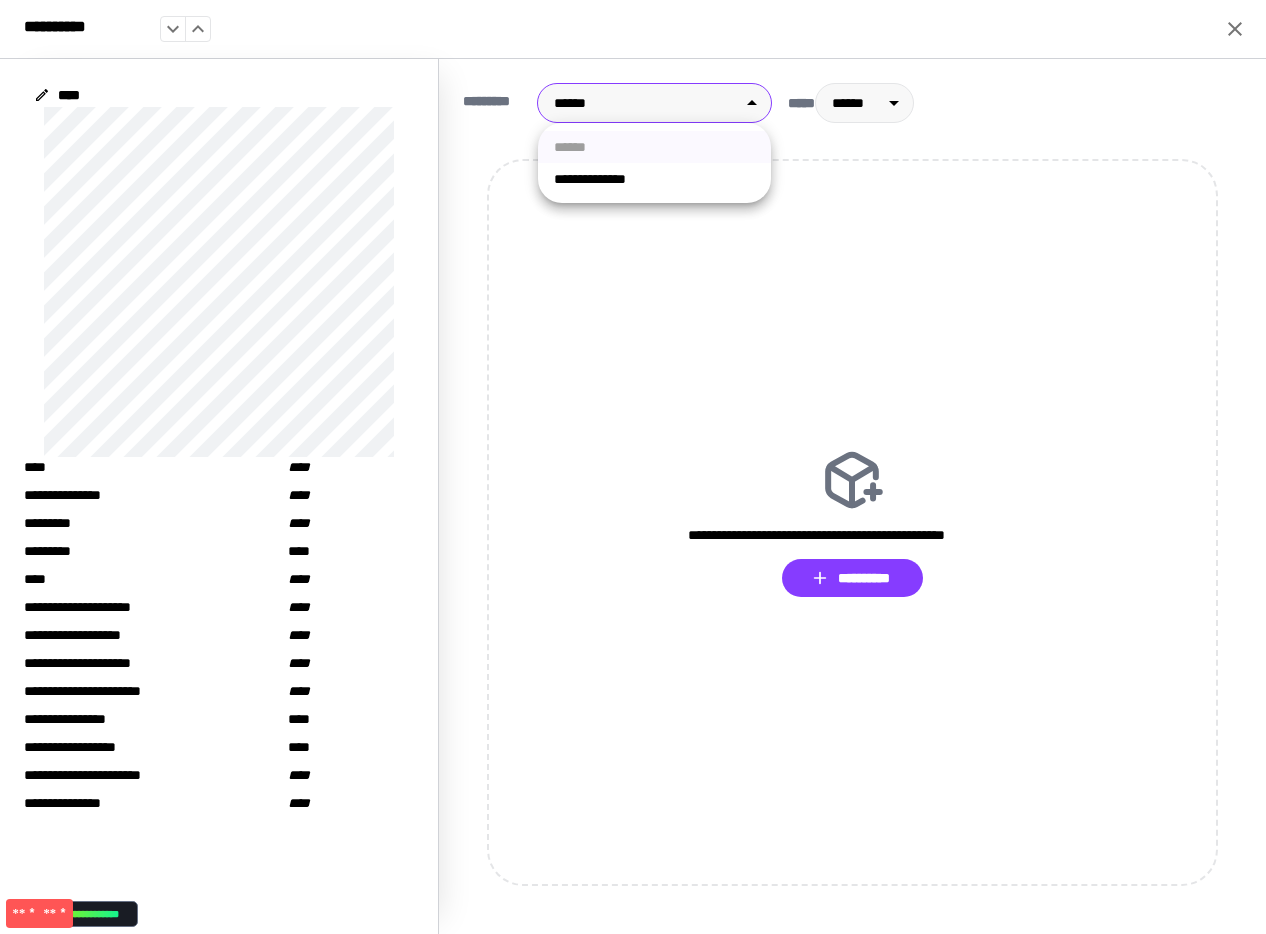 click at bounding box center [633, 467] 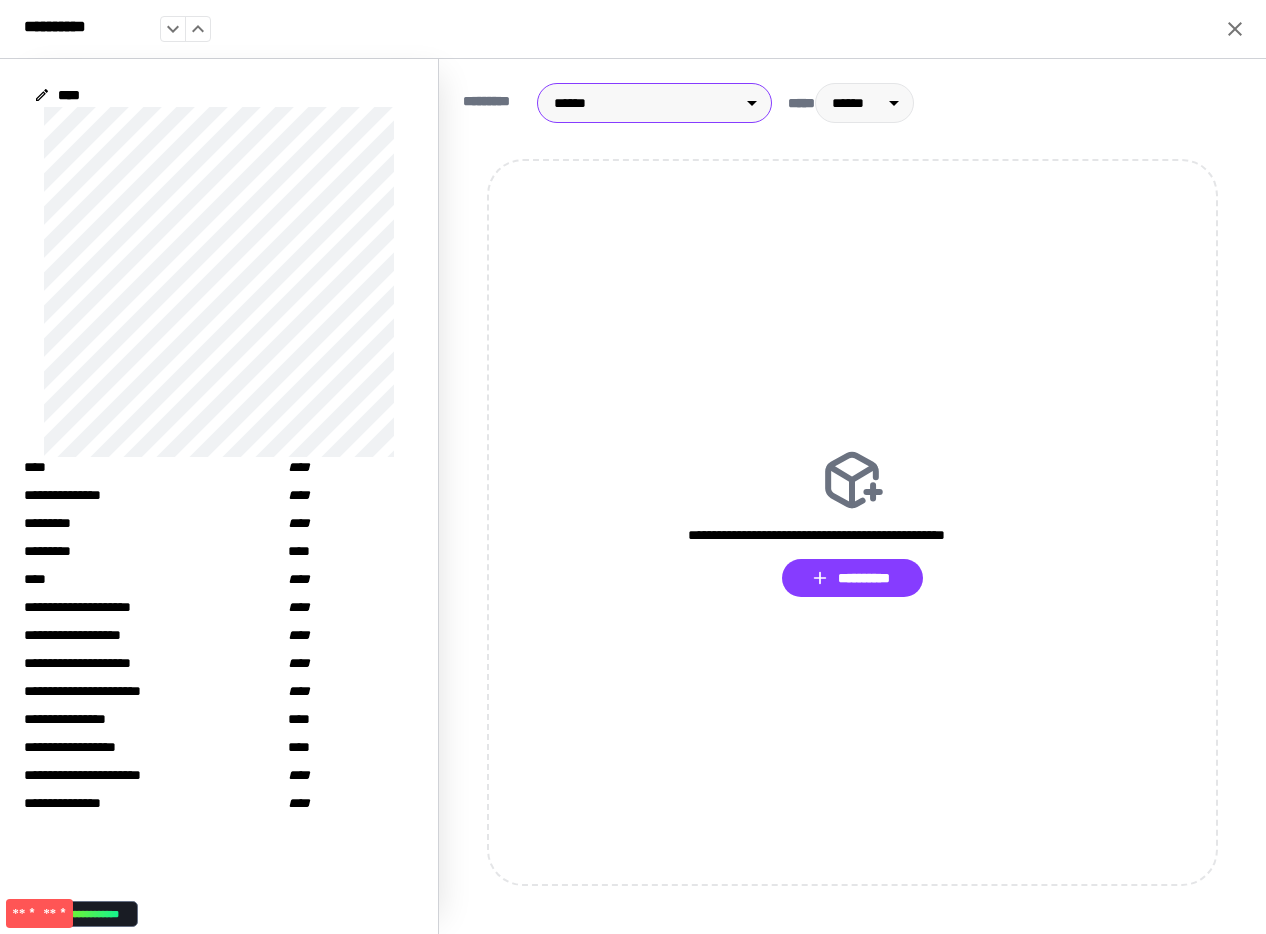 click on "**********" at bounding box center [633, 467] 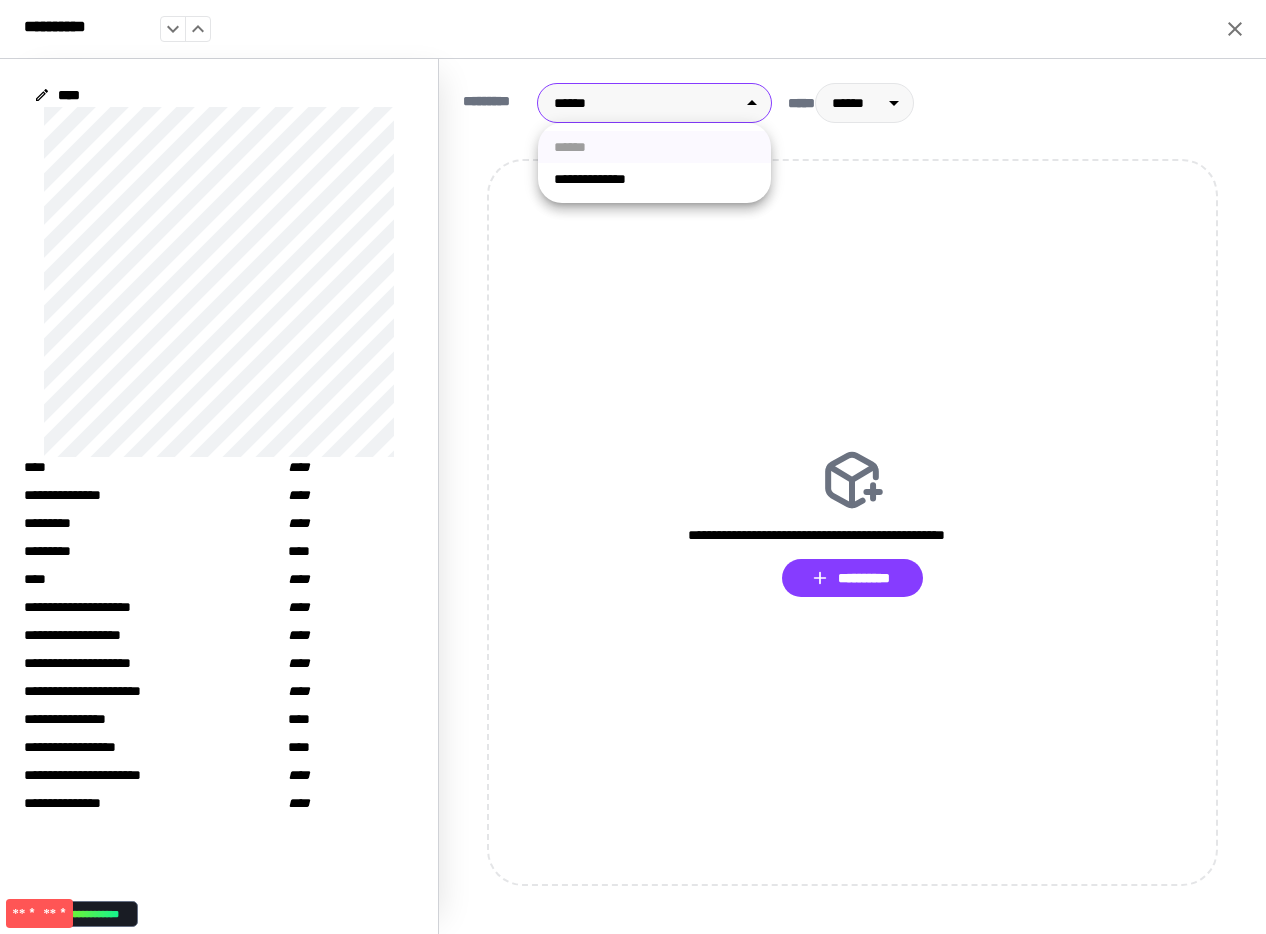 click at bounding box center [633, 467] 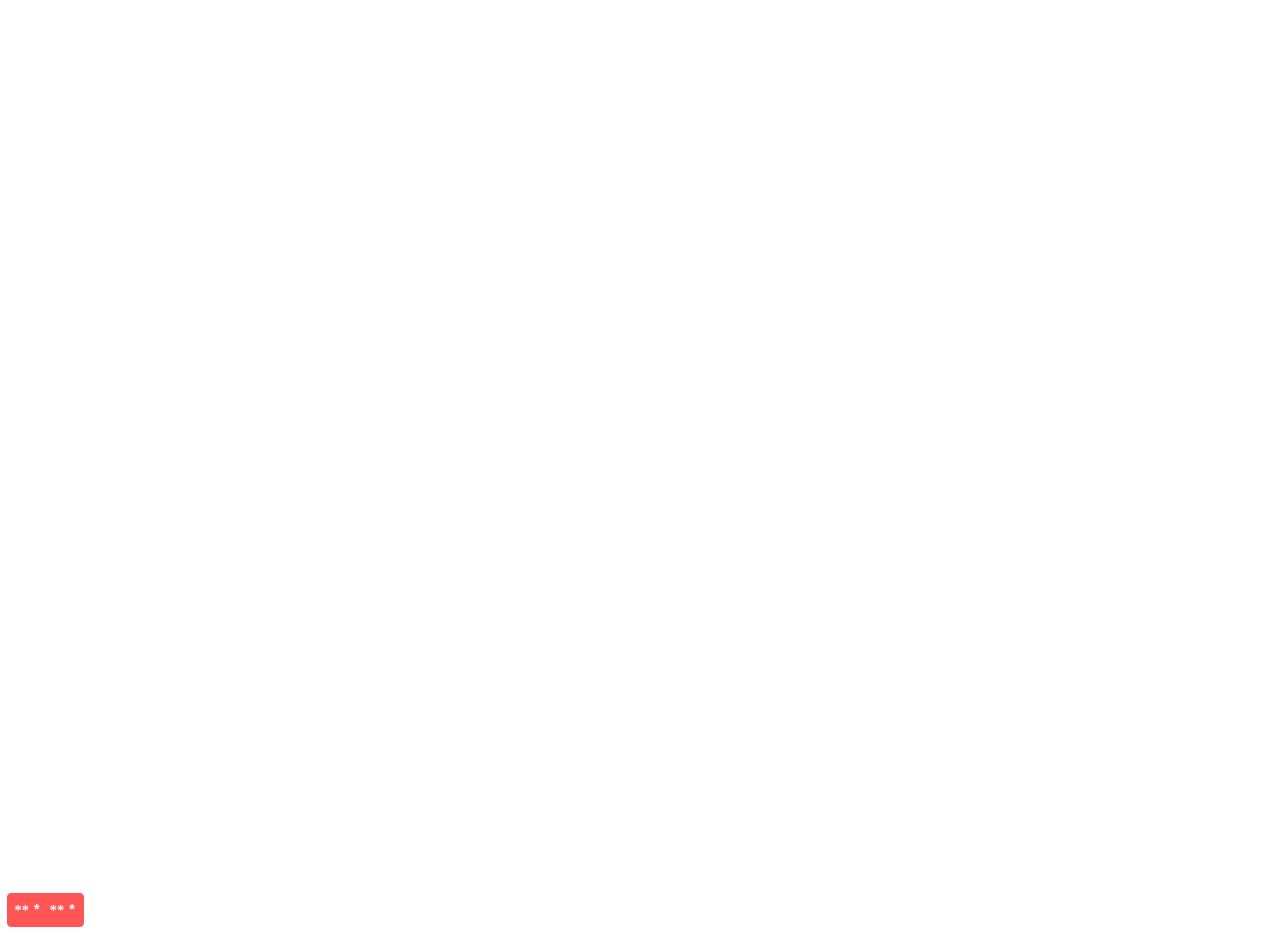 scroll, scrollTop: 0, scrollLeft: 0, axis: both 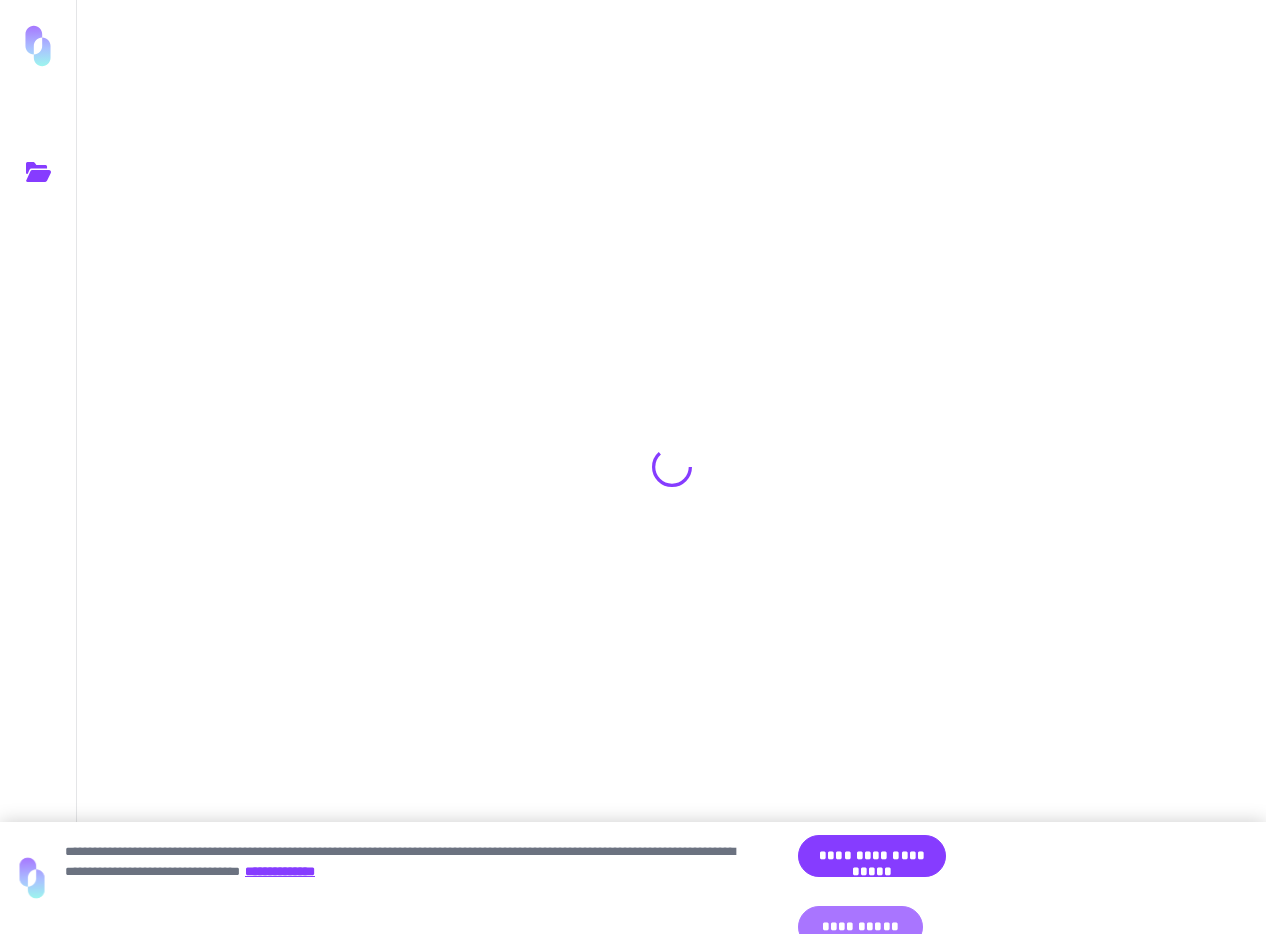 click on "**********" at bounding box center (860, 927) 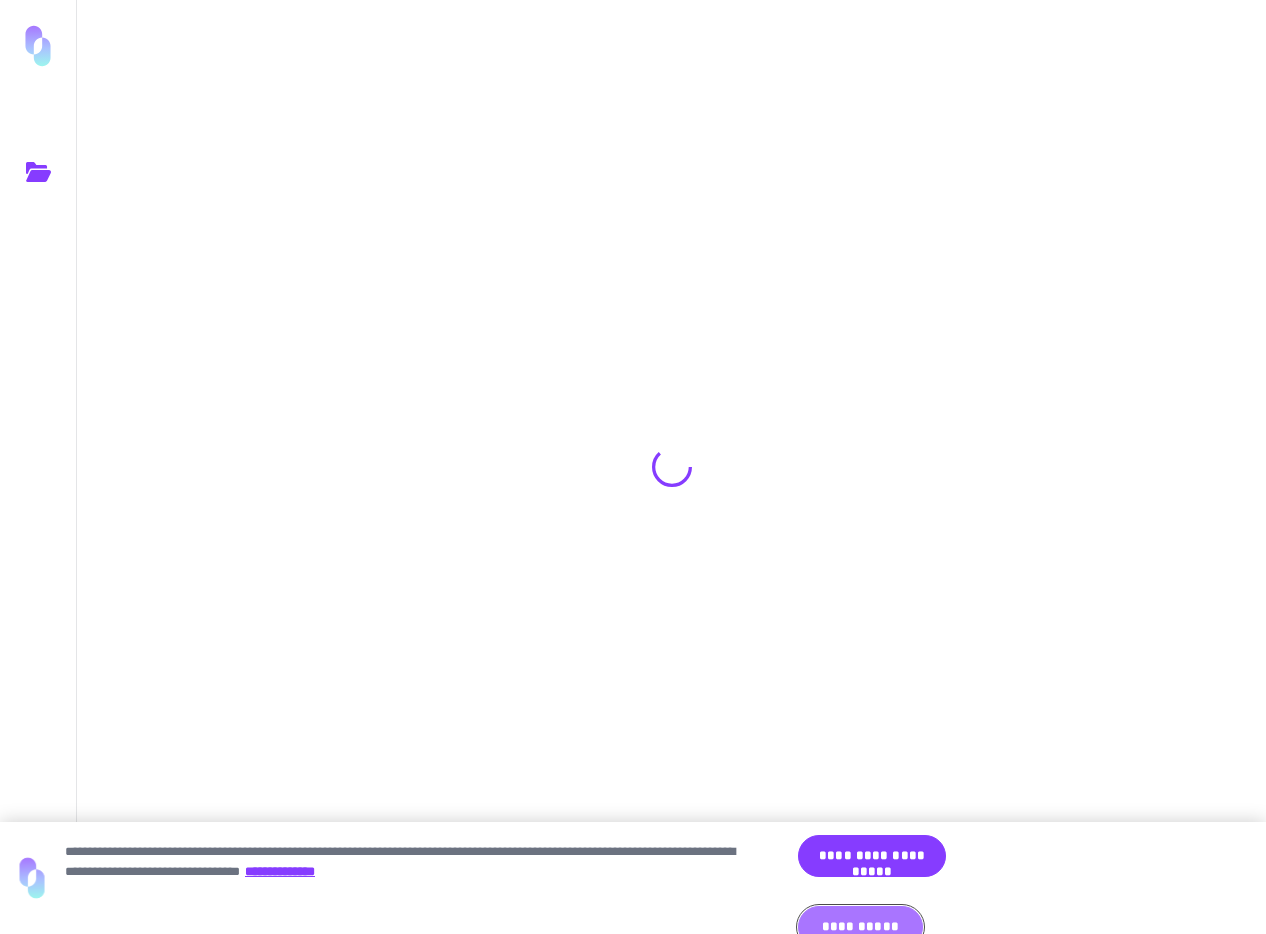 click on "**********" at bounding box center [860, 927] 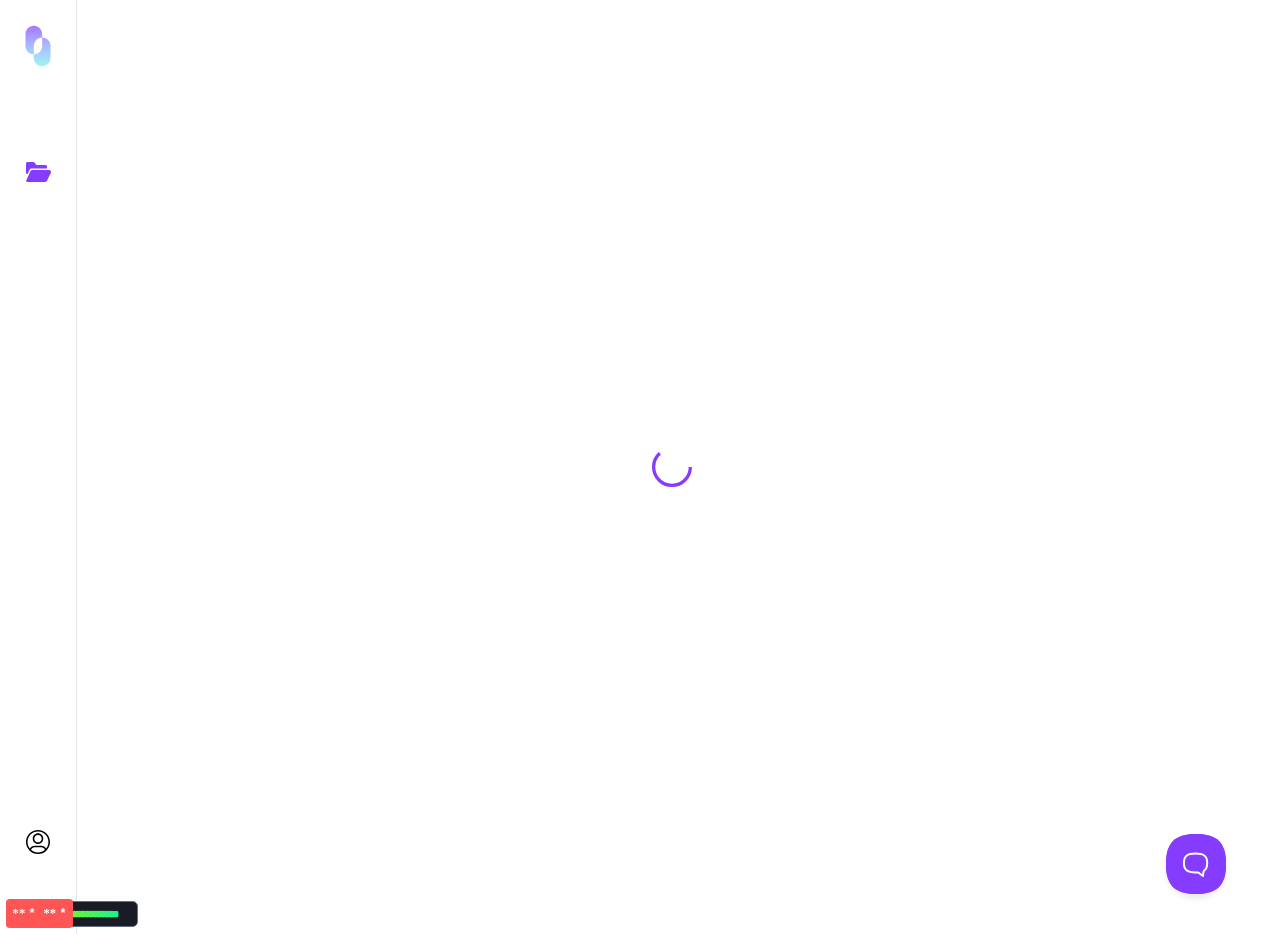 scroll, scrollTop: 0, scrollLeft: 0, axis: both 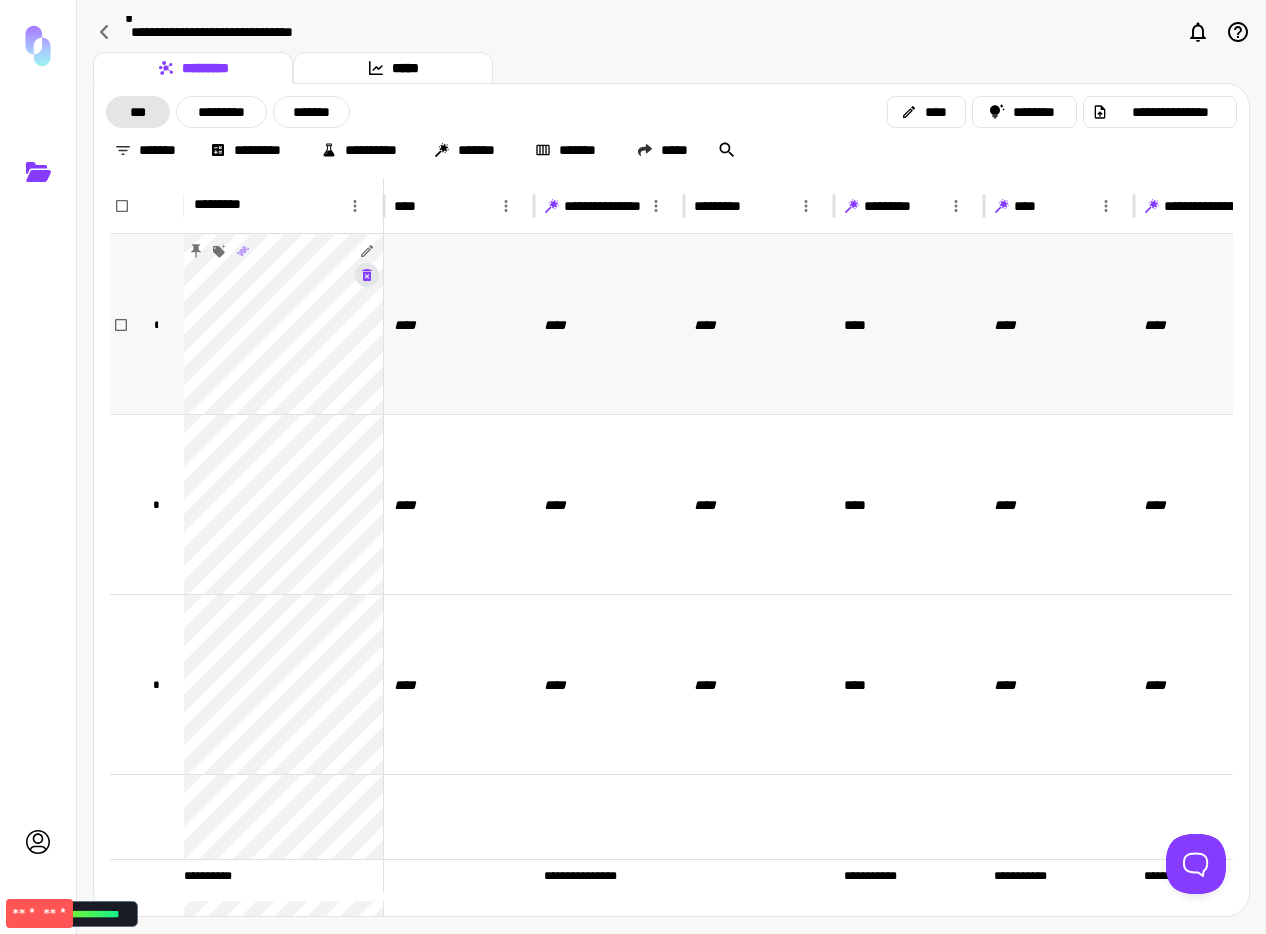 click at bounding box center (367, 275) 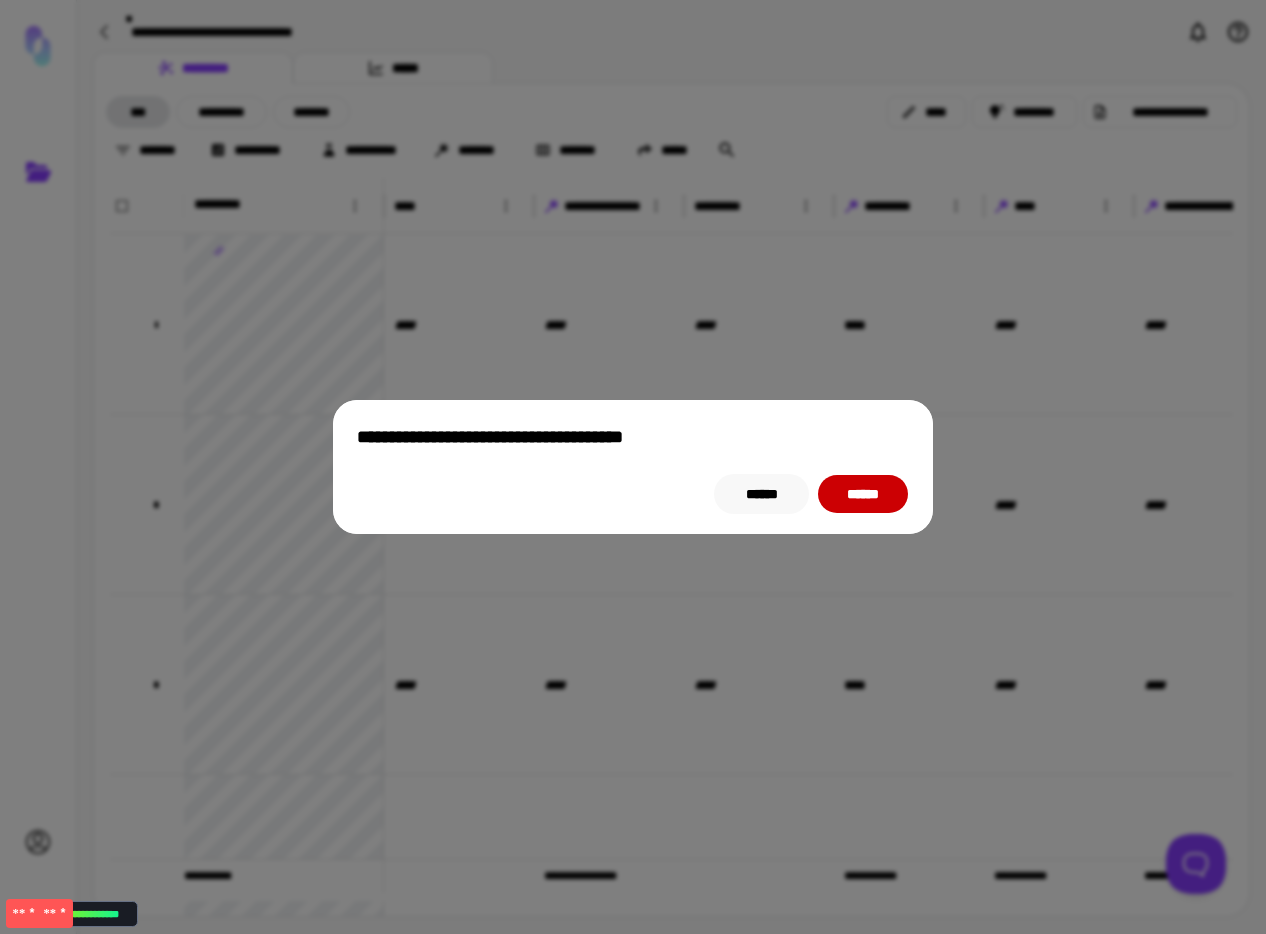 click on "******" at bounding box center [761, 494] 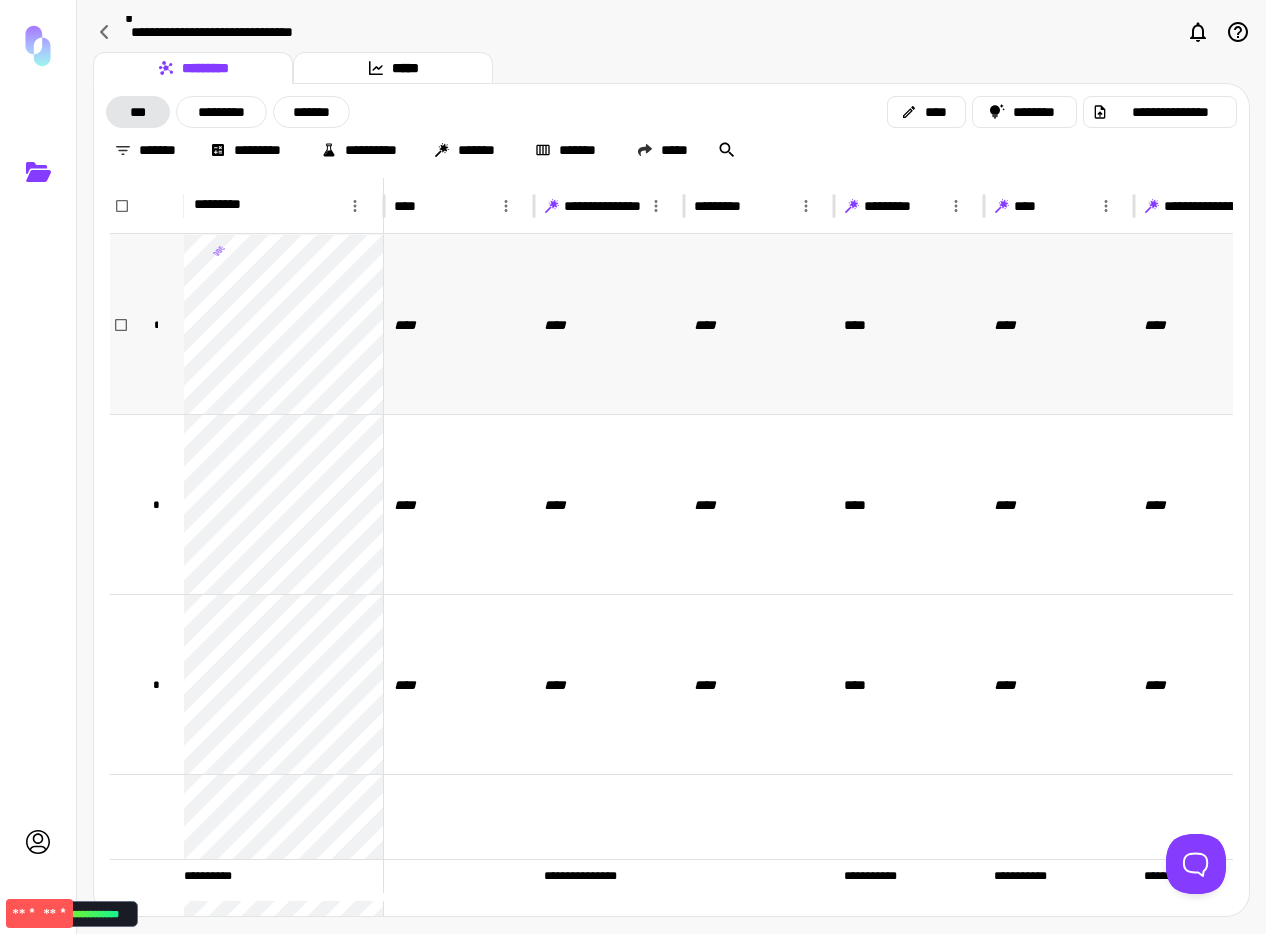 click on "****" at bounding box center (459, 324) 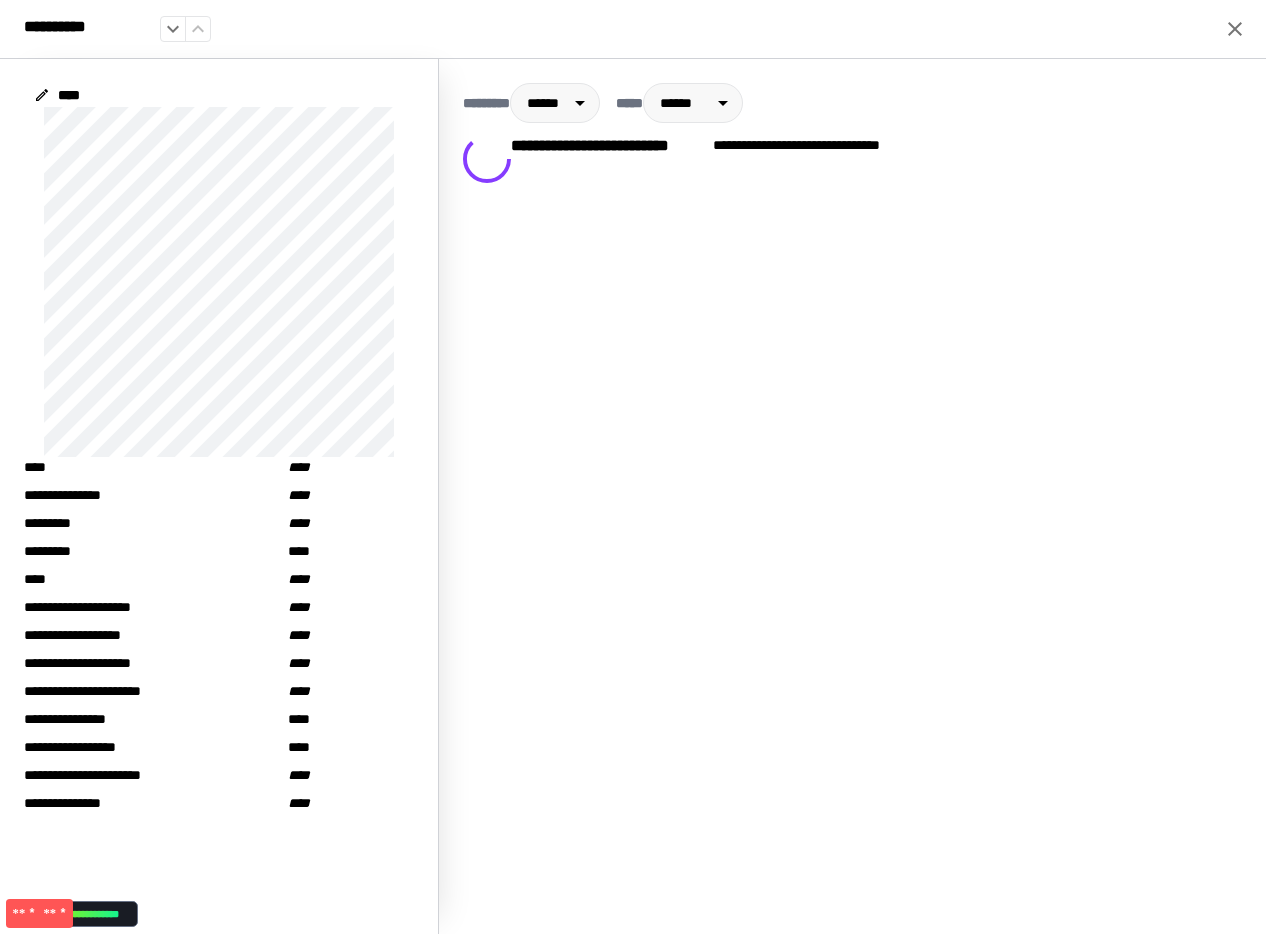 click on "**********" at bounding box center (814, 159) 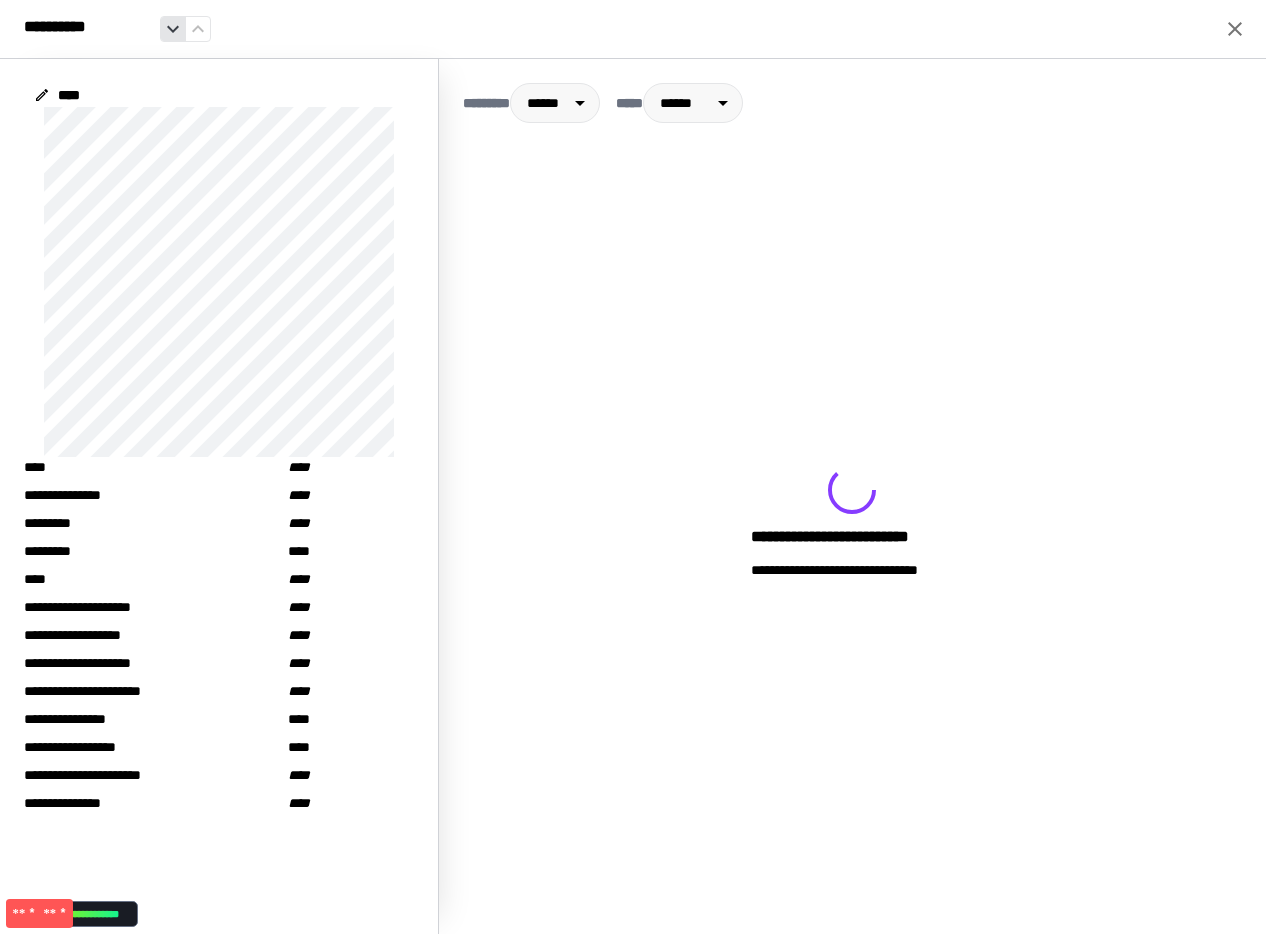 click at bounding box center (173, 29) 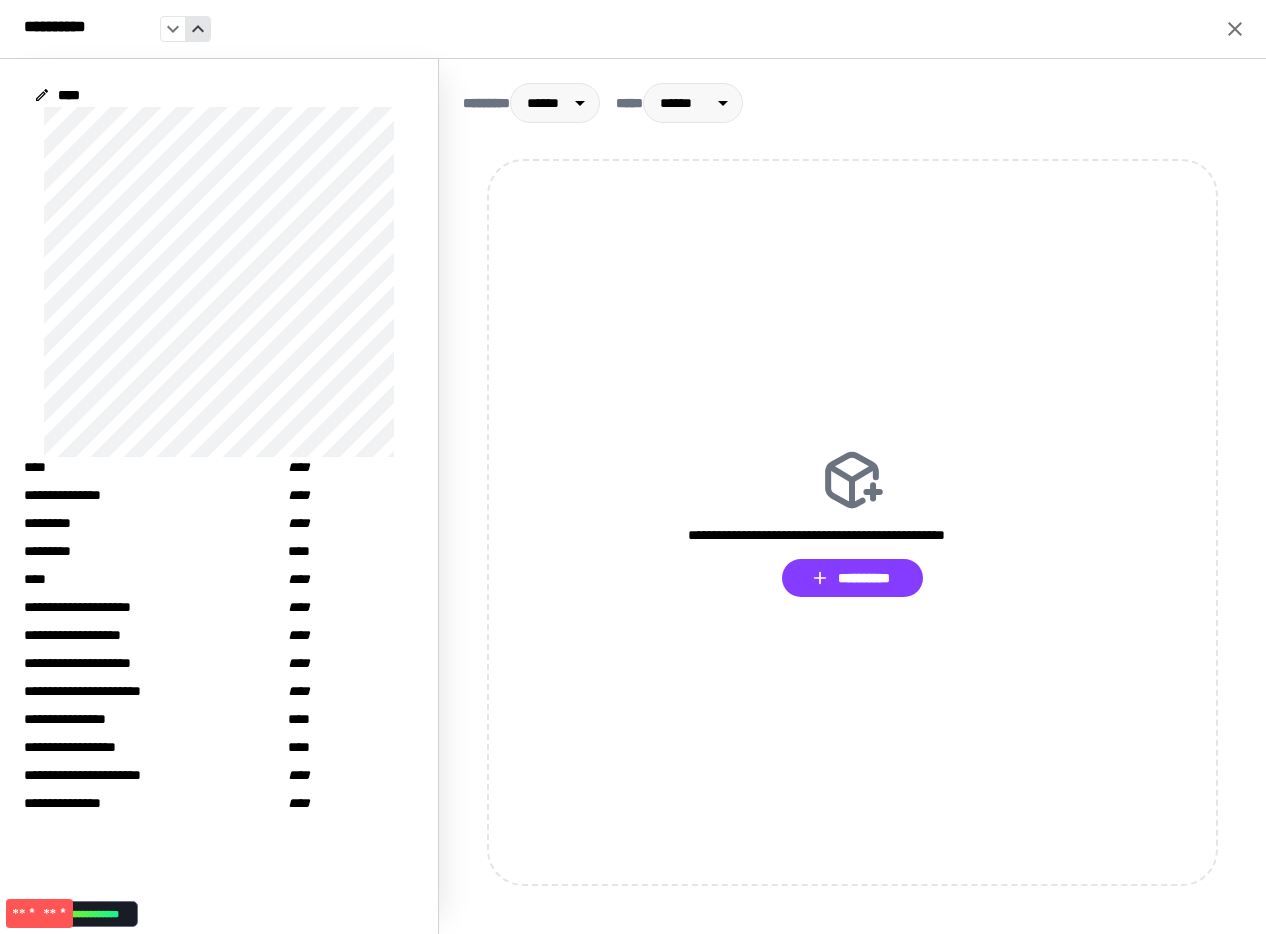 click at bounding box center [198, 29] 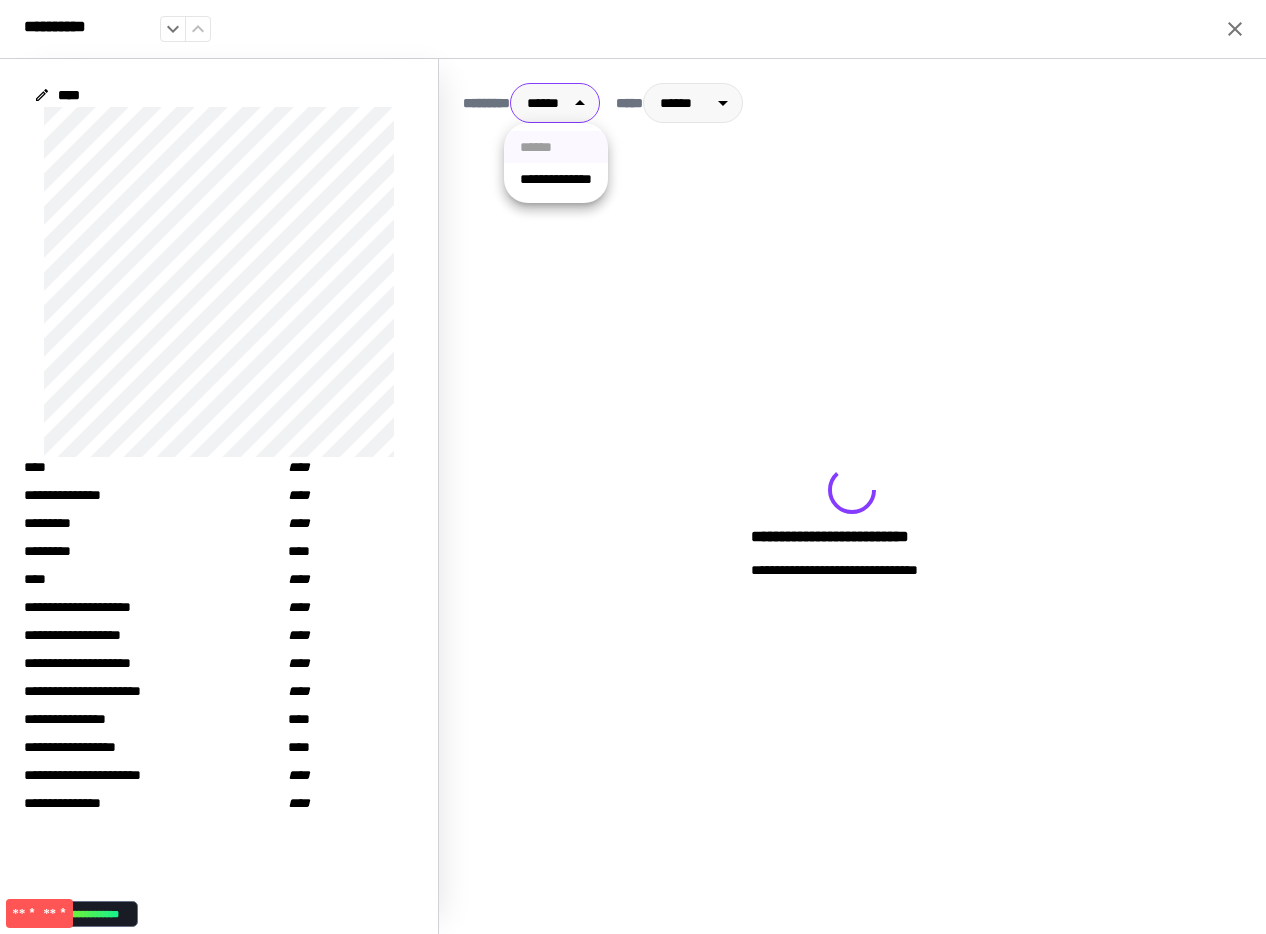 click on "**********" at bounding box center [633, 467] 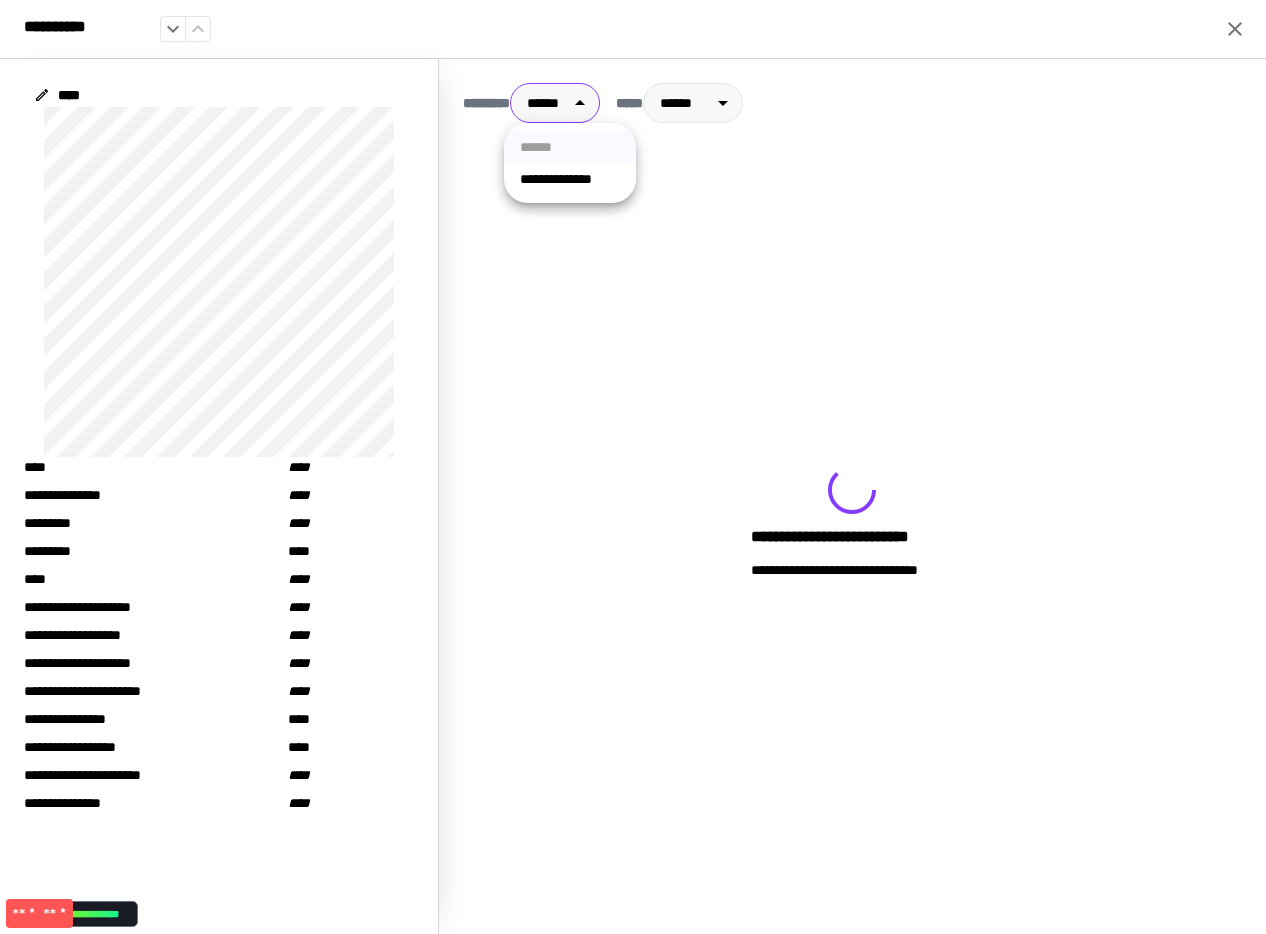 click at bounding box center (633, 467) 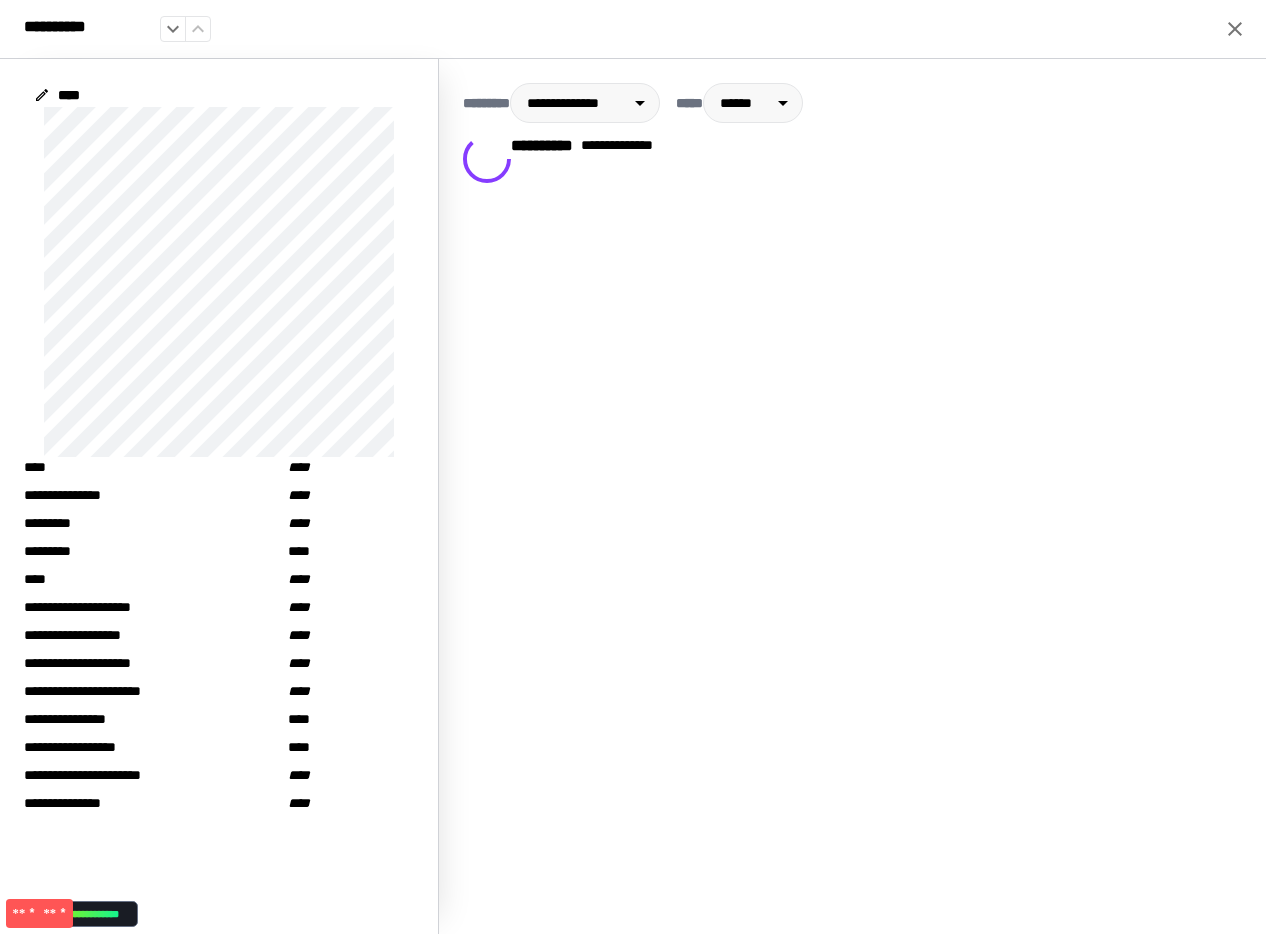 click on "**********" at bounding box center (546, 159) 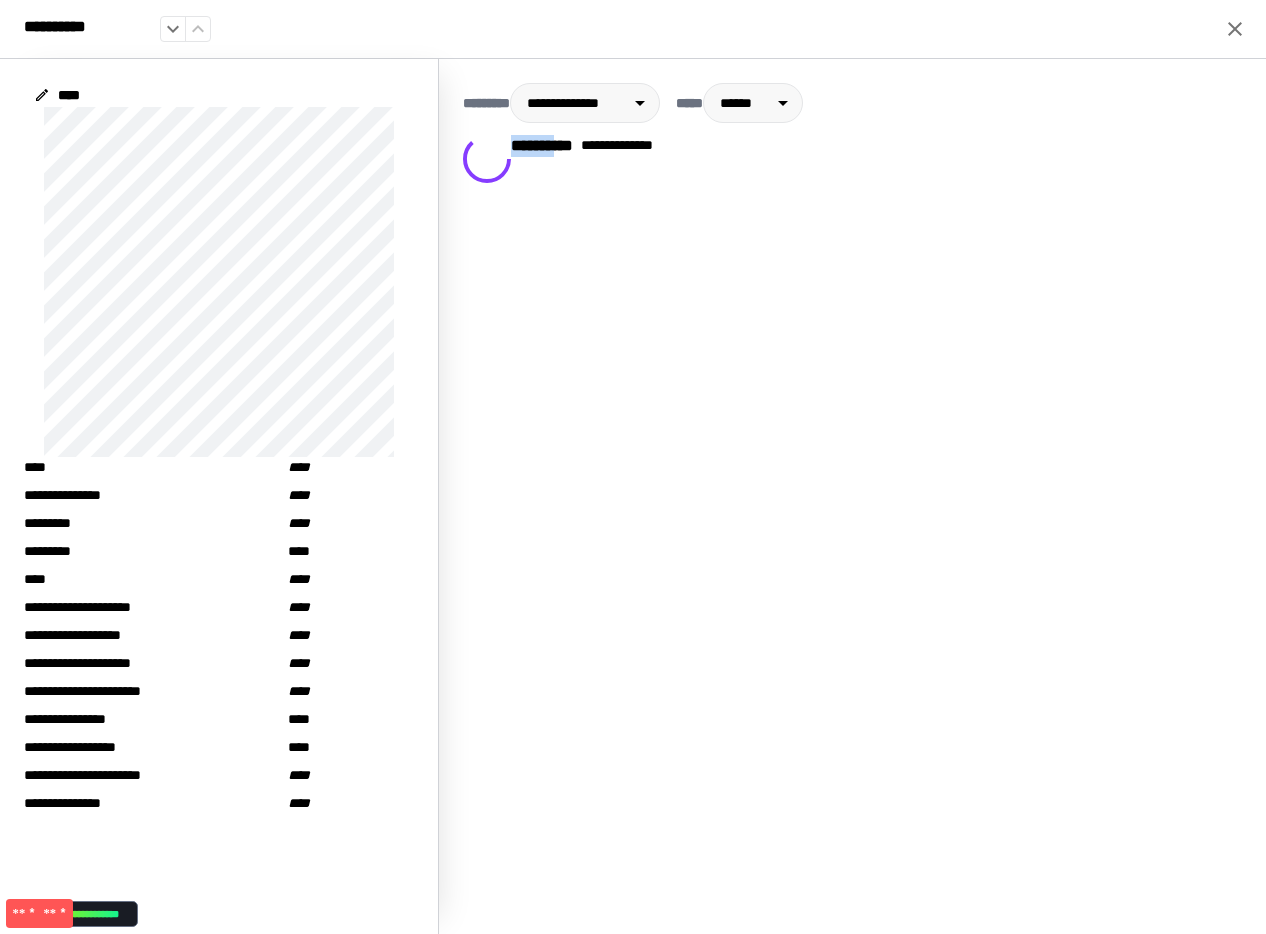click on "**********" at bounding box center (546, 159) 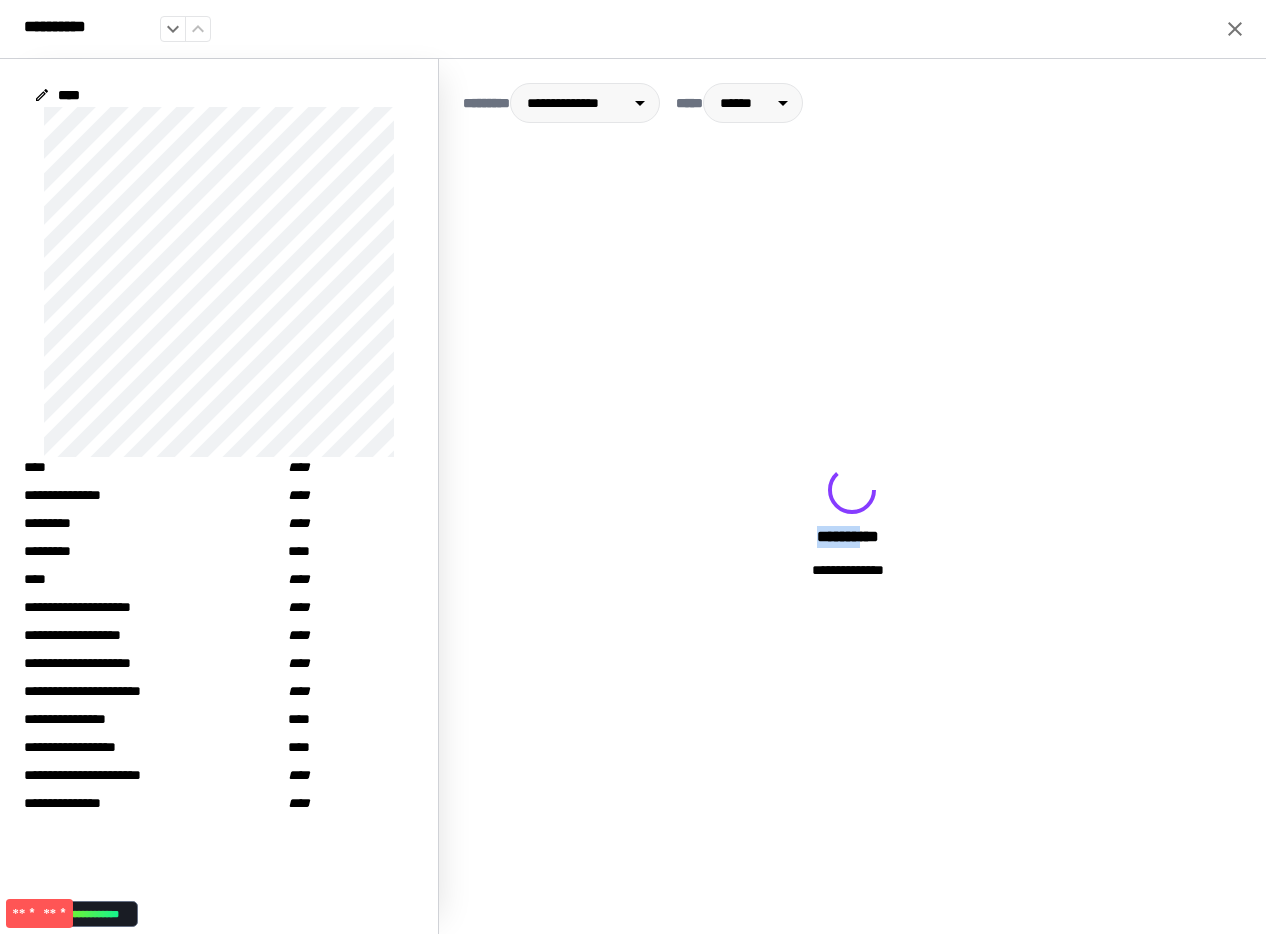 click on "**********" at bounding box center (852, 522) 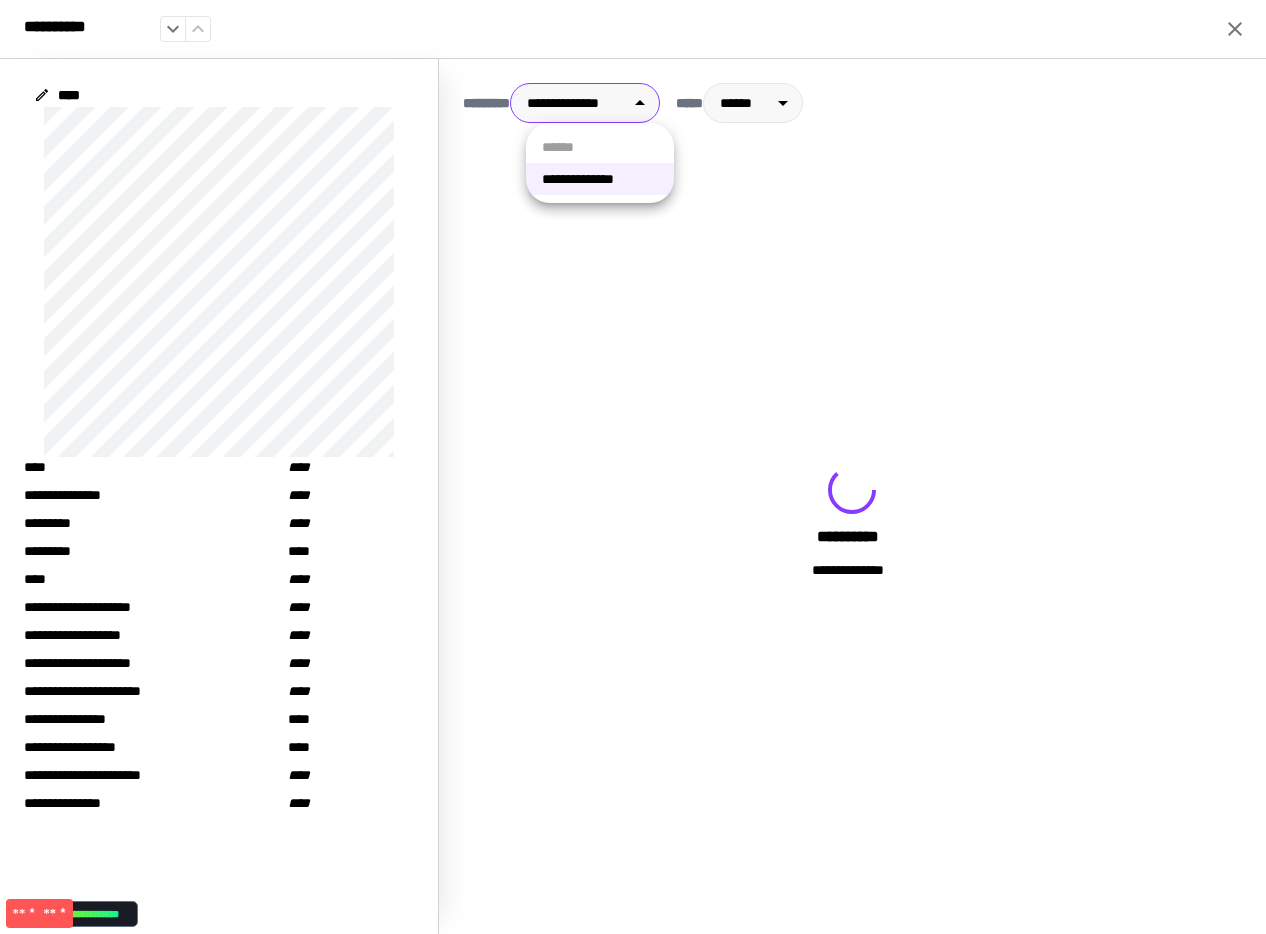 click on "**********" at bounding box center [633, 467] 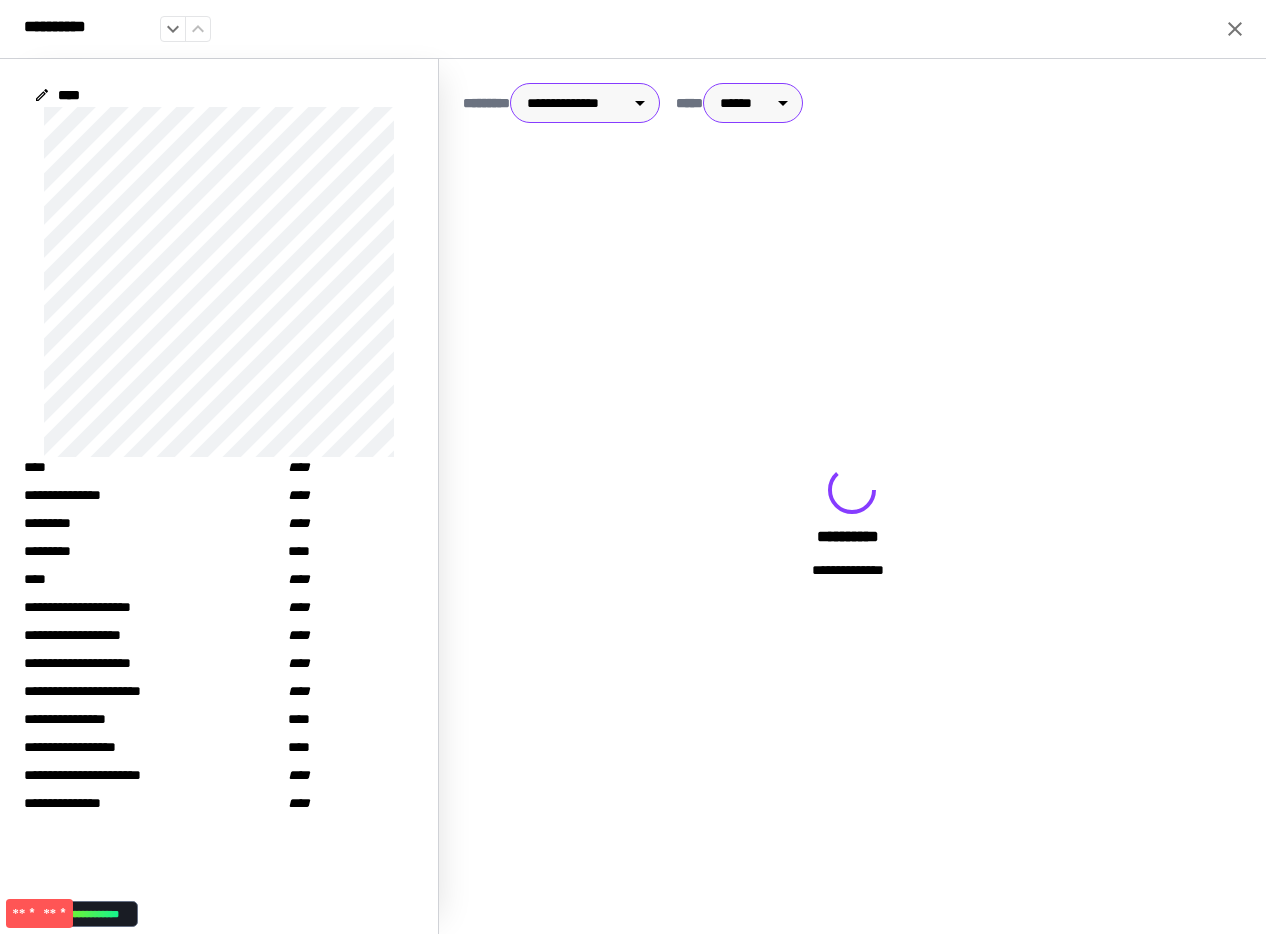 click on "**********" at bounding box center [633, 467] 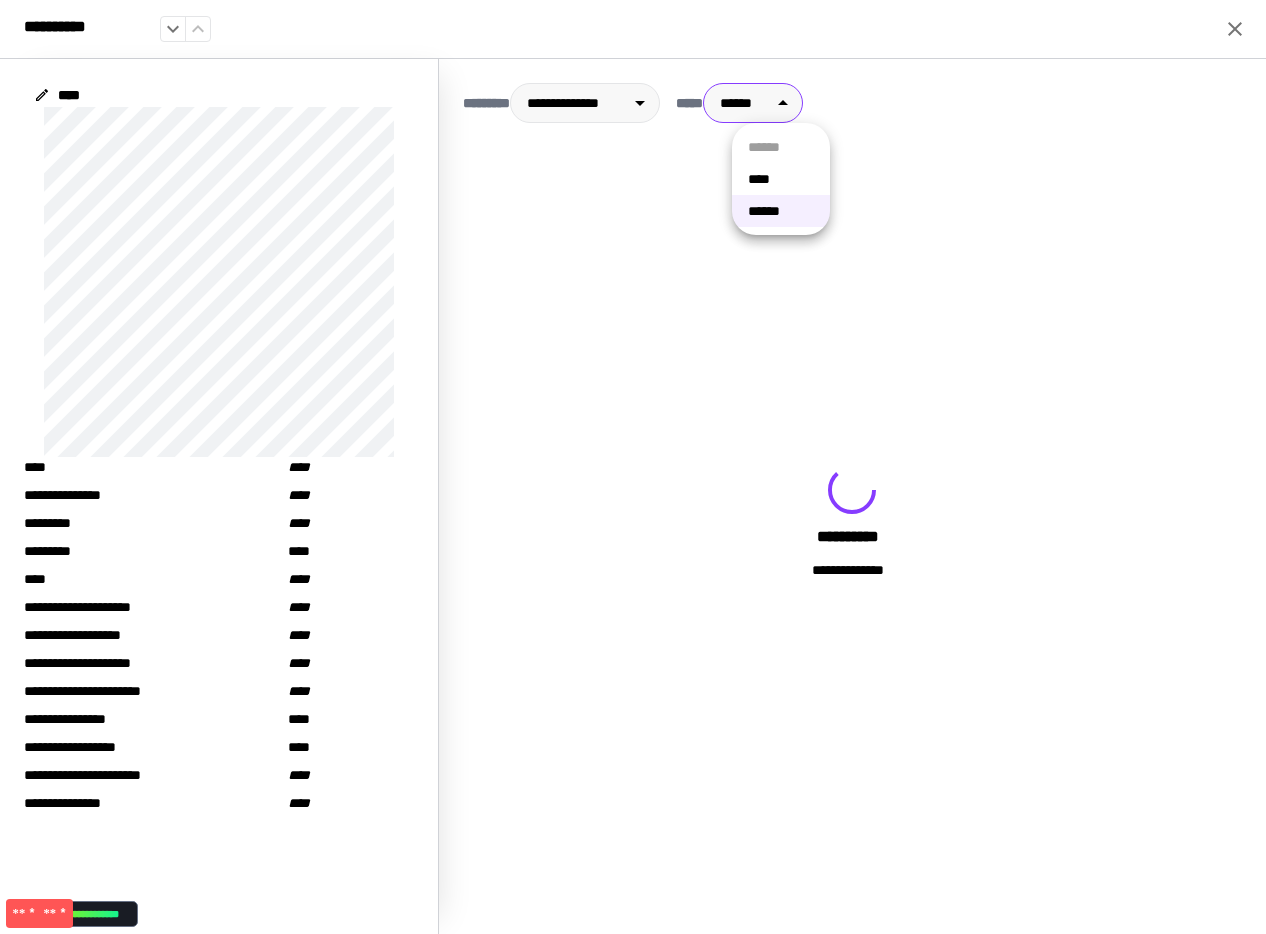 click at bounding box center (633, 467) 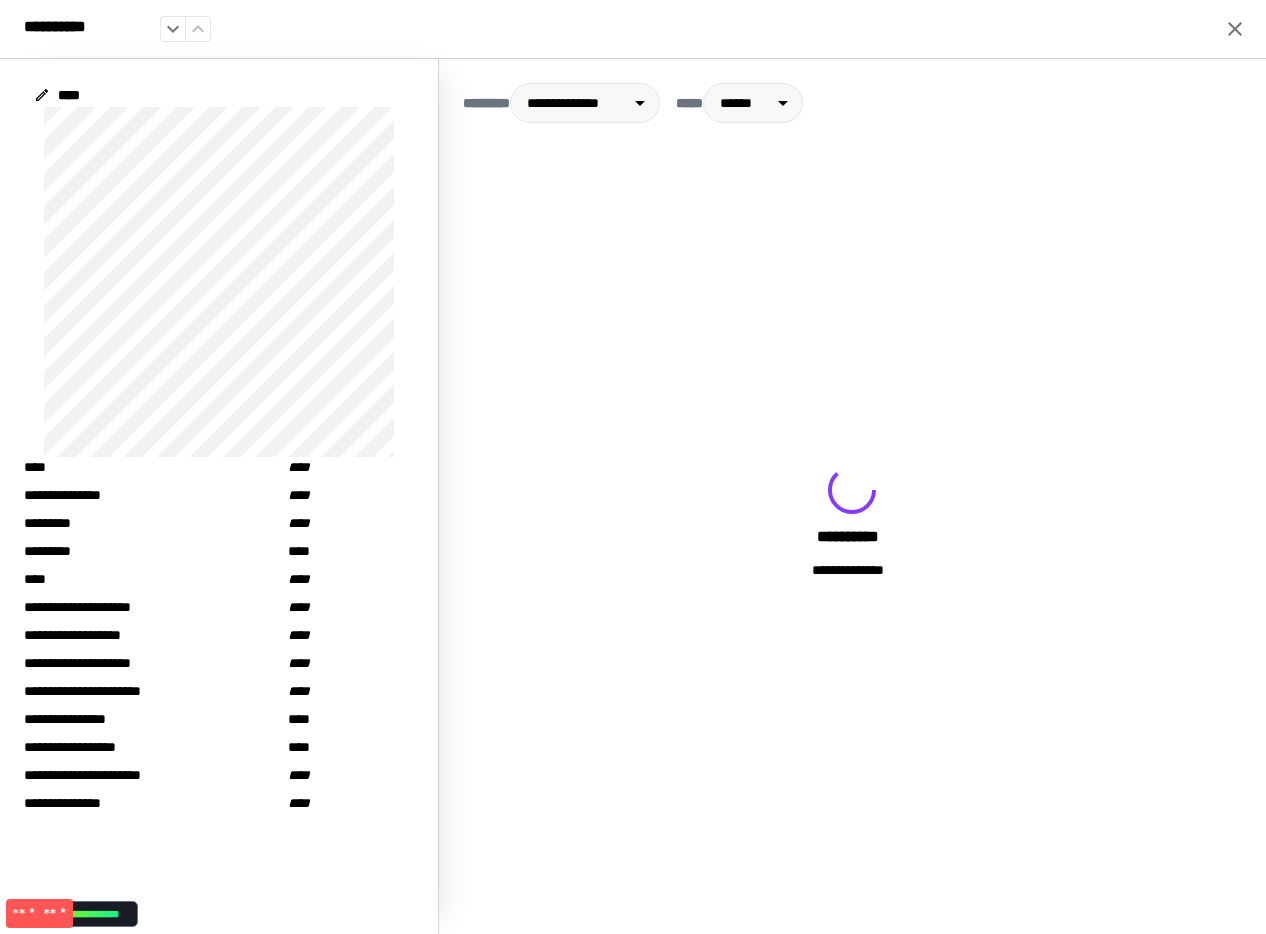 click on "**********" at bounding box center [633, 29] 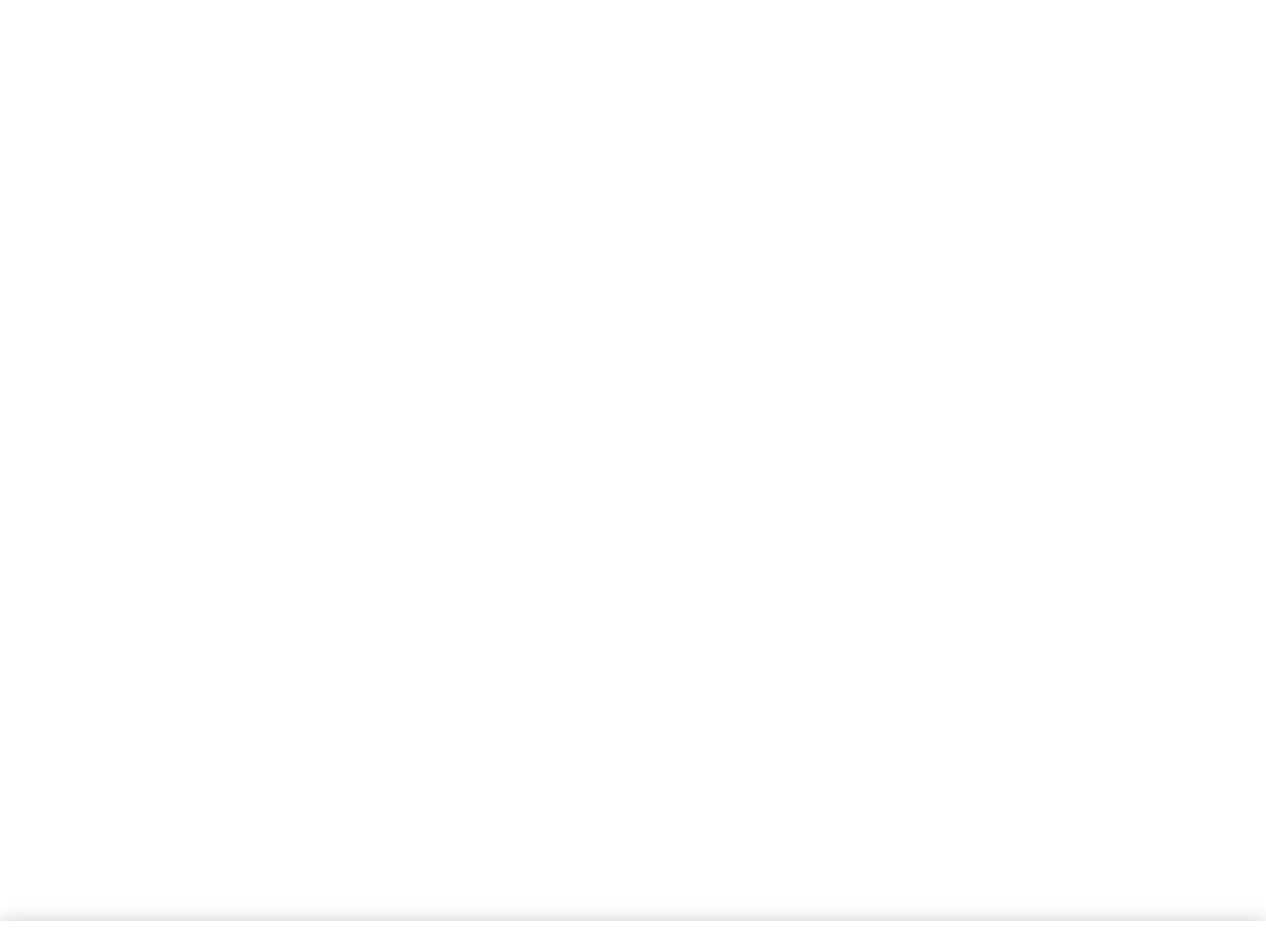 scroll, scrollTop: 0, scrollLeft: 0, axis: both 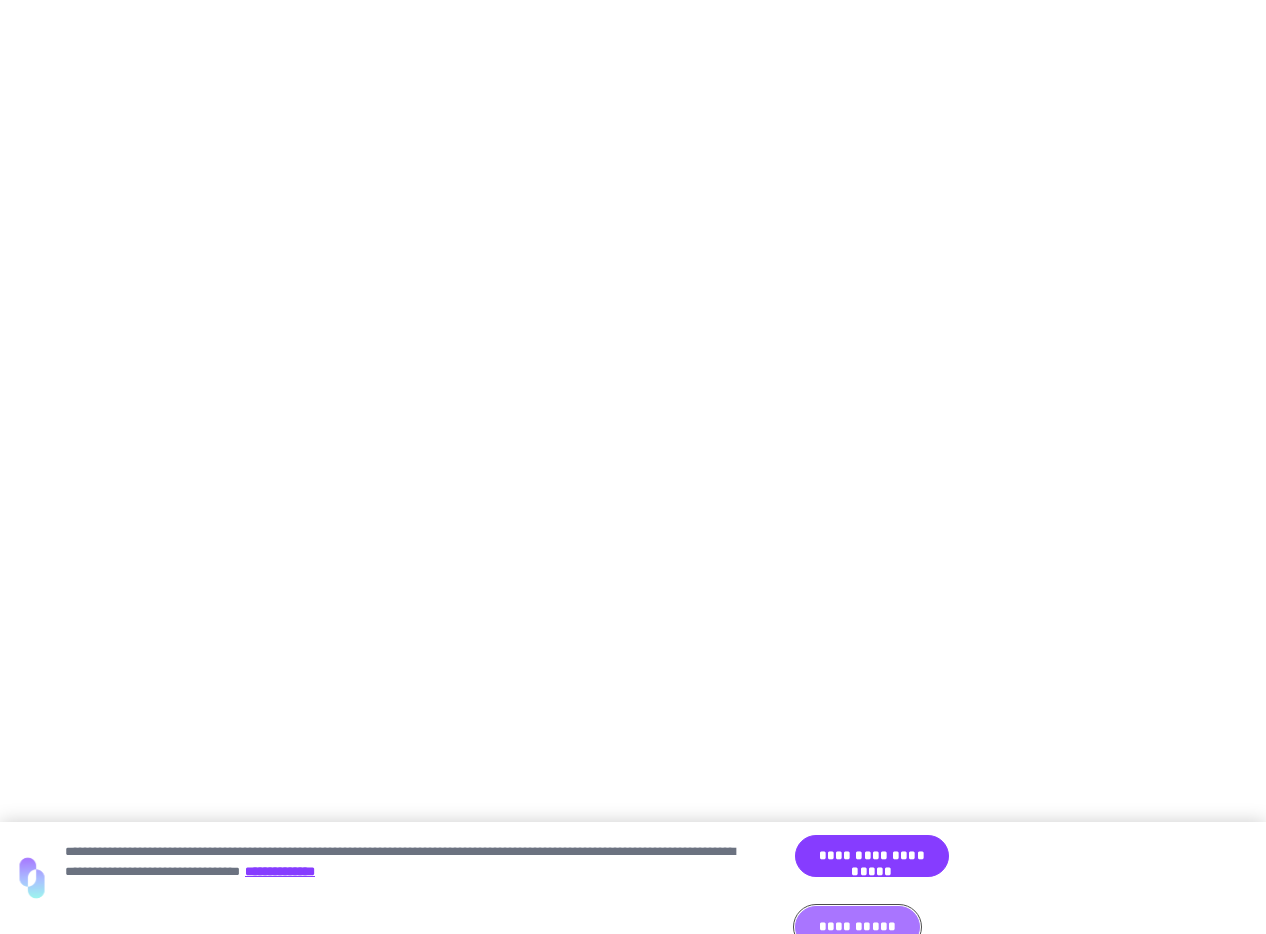 click on "**********" at bounding box center (857, 927) 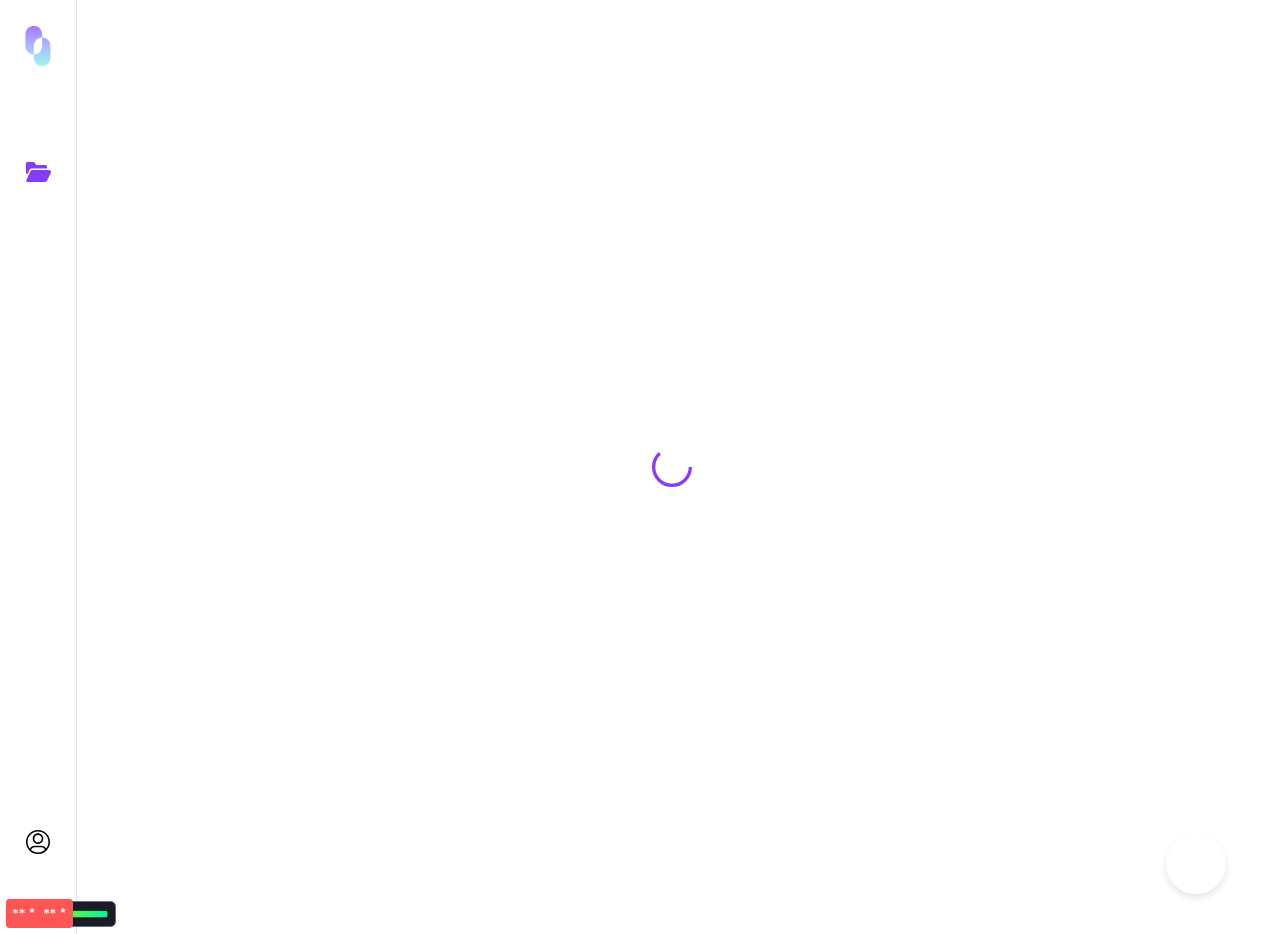 click on "**********" at bounding box center [633, 467] 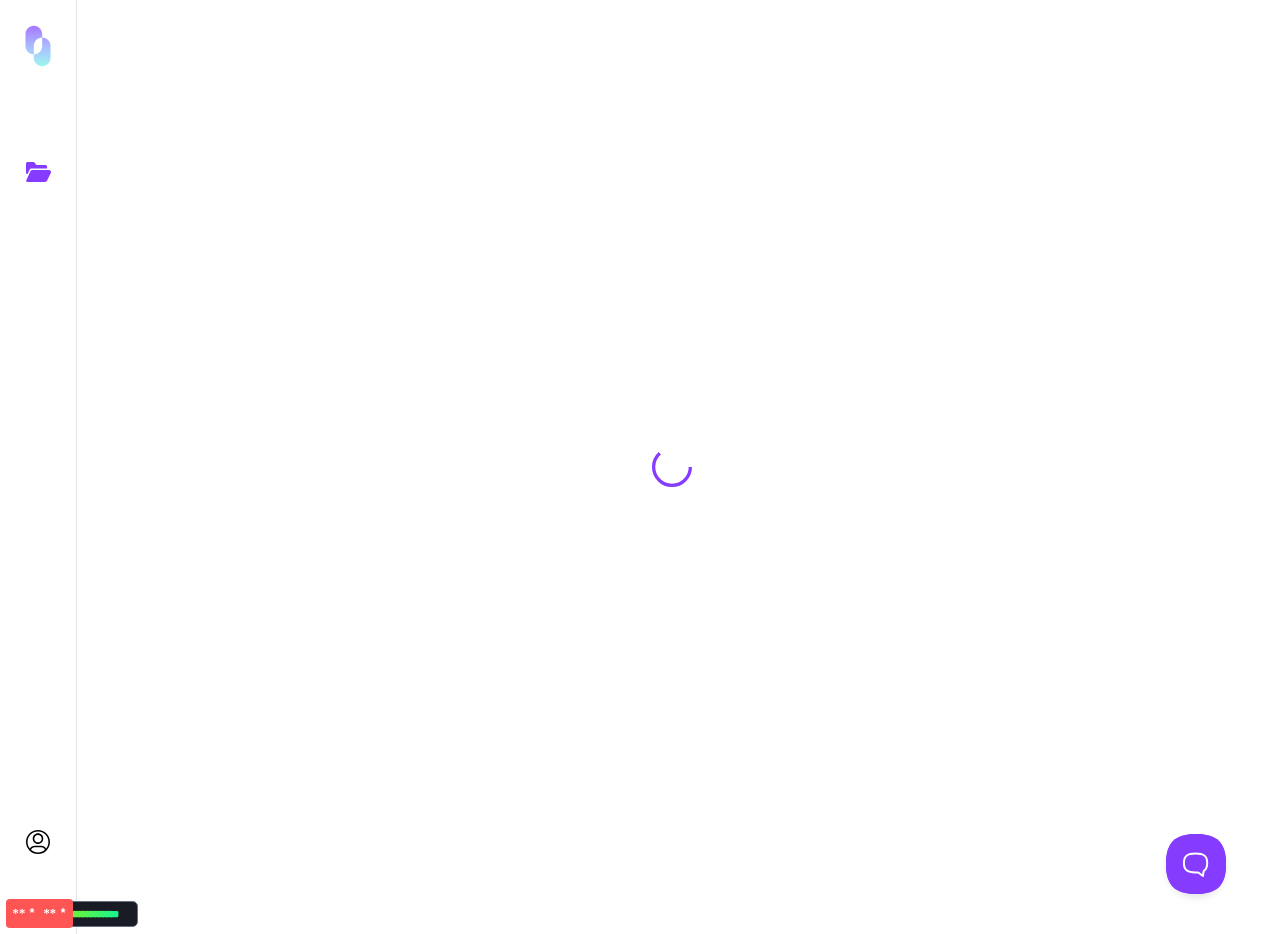 scroll, scrollTop: 0, scrollLeft: 0, axis: both 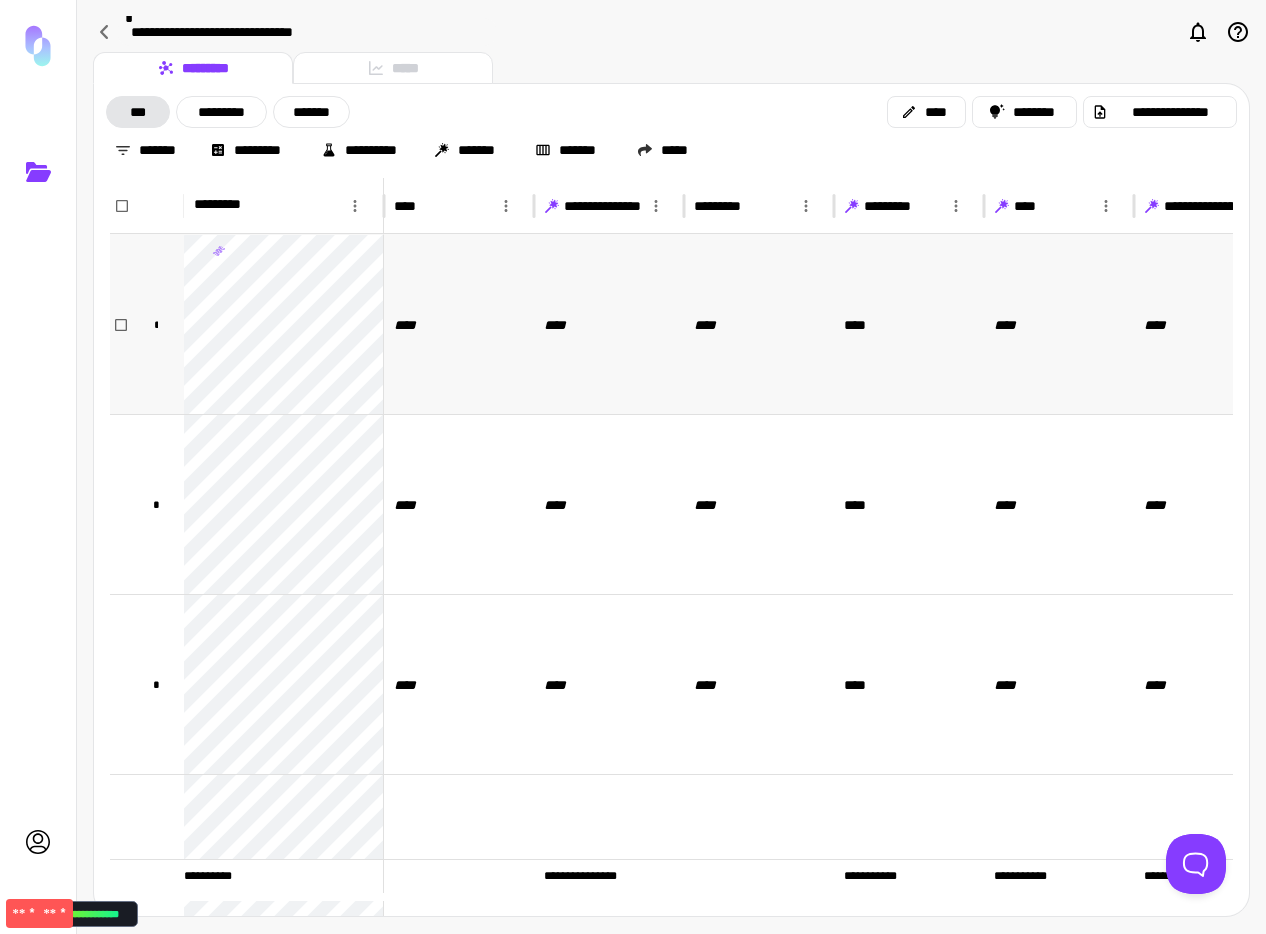 click on "****" at bounding box center (459, 324) 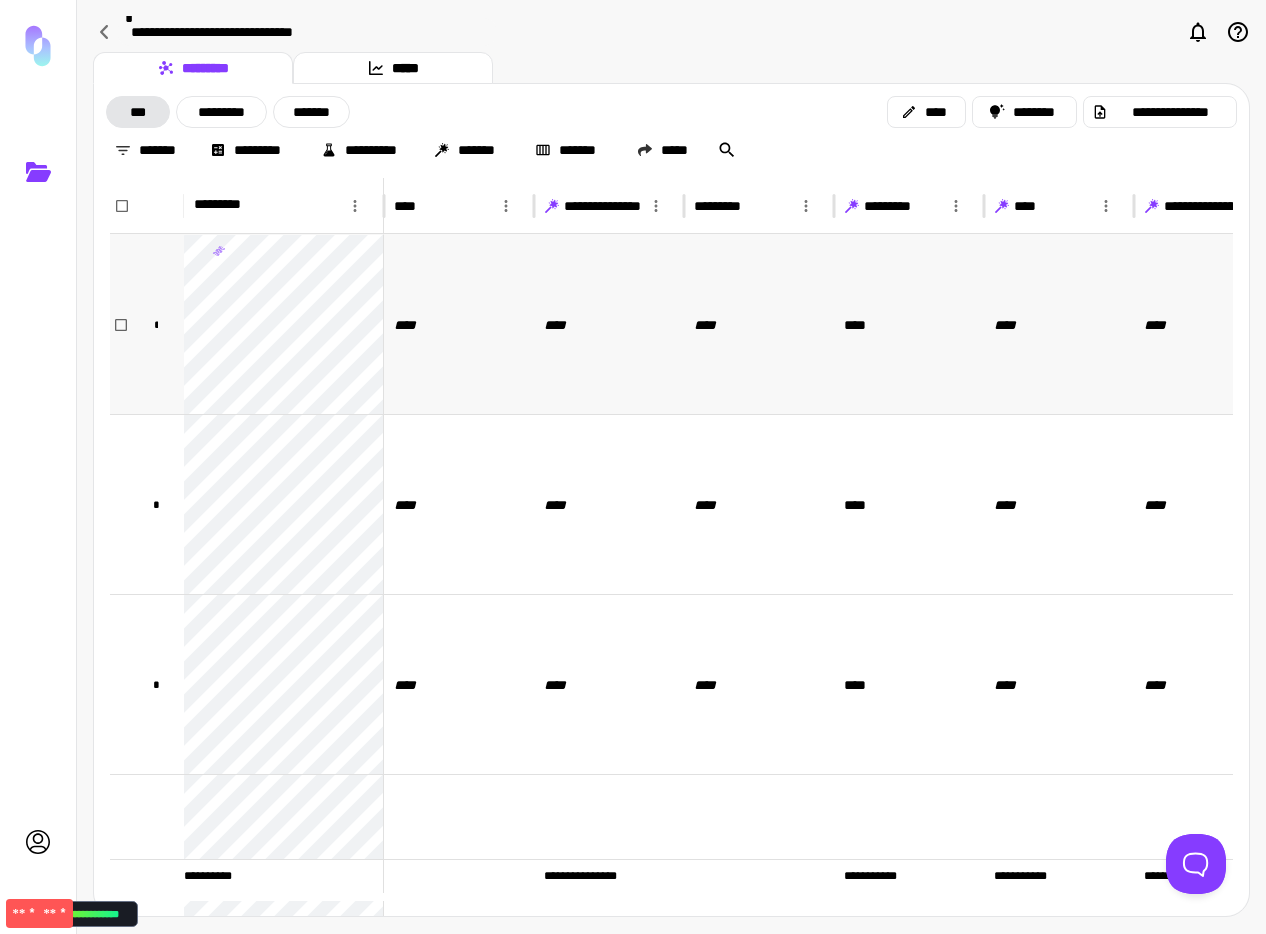 click on "****" at bounding box center (609, 324) 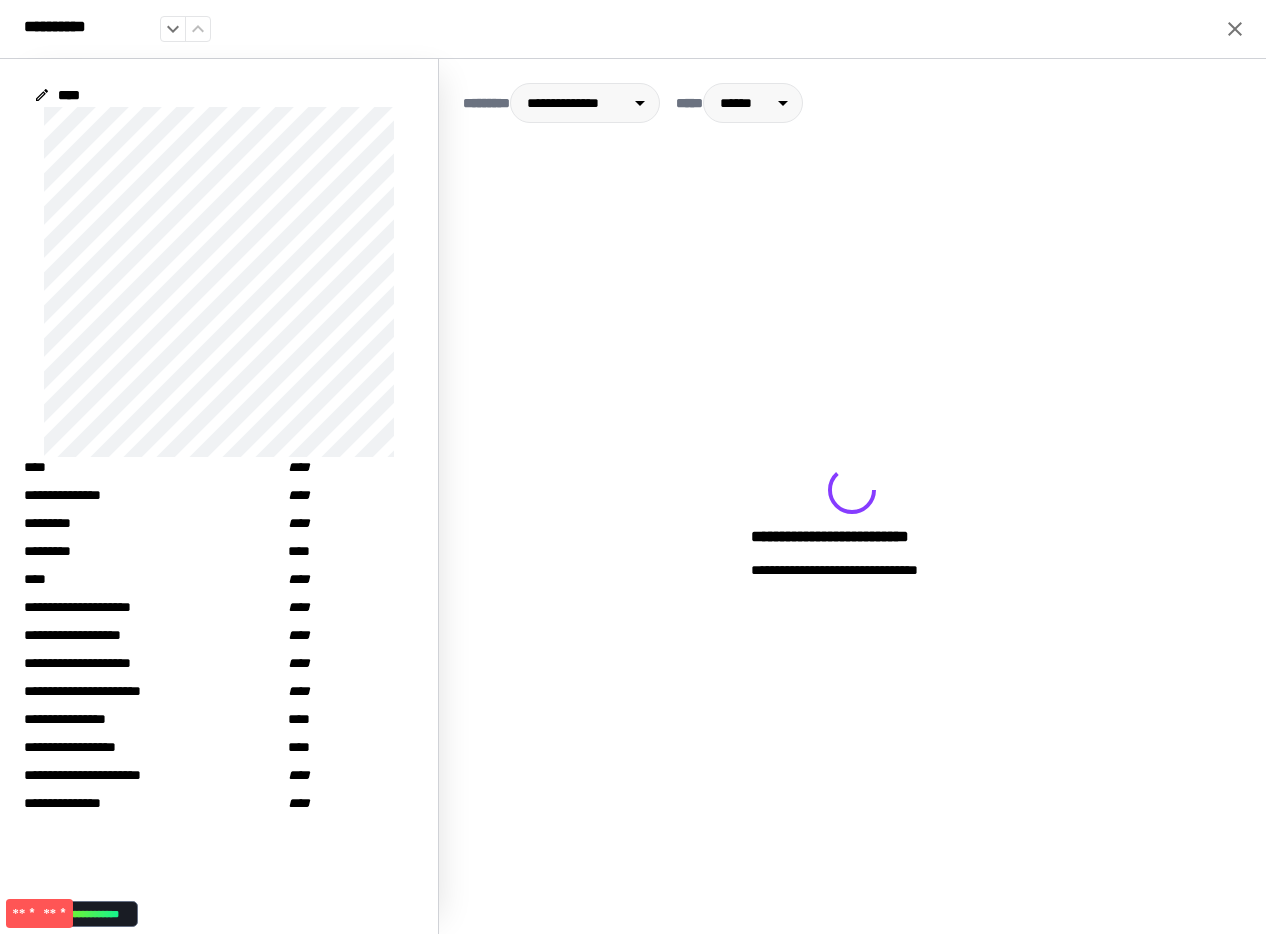 click at bounding box center [1235, 29] 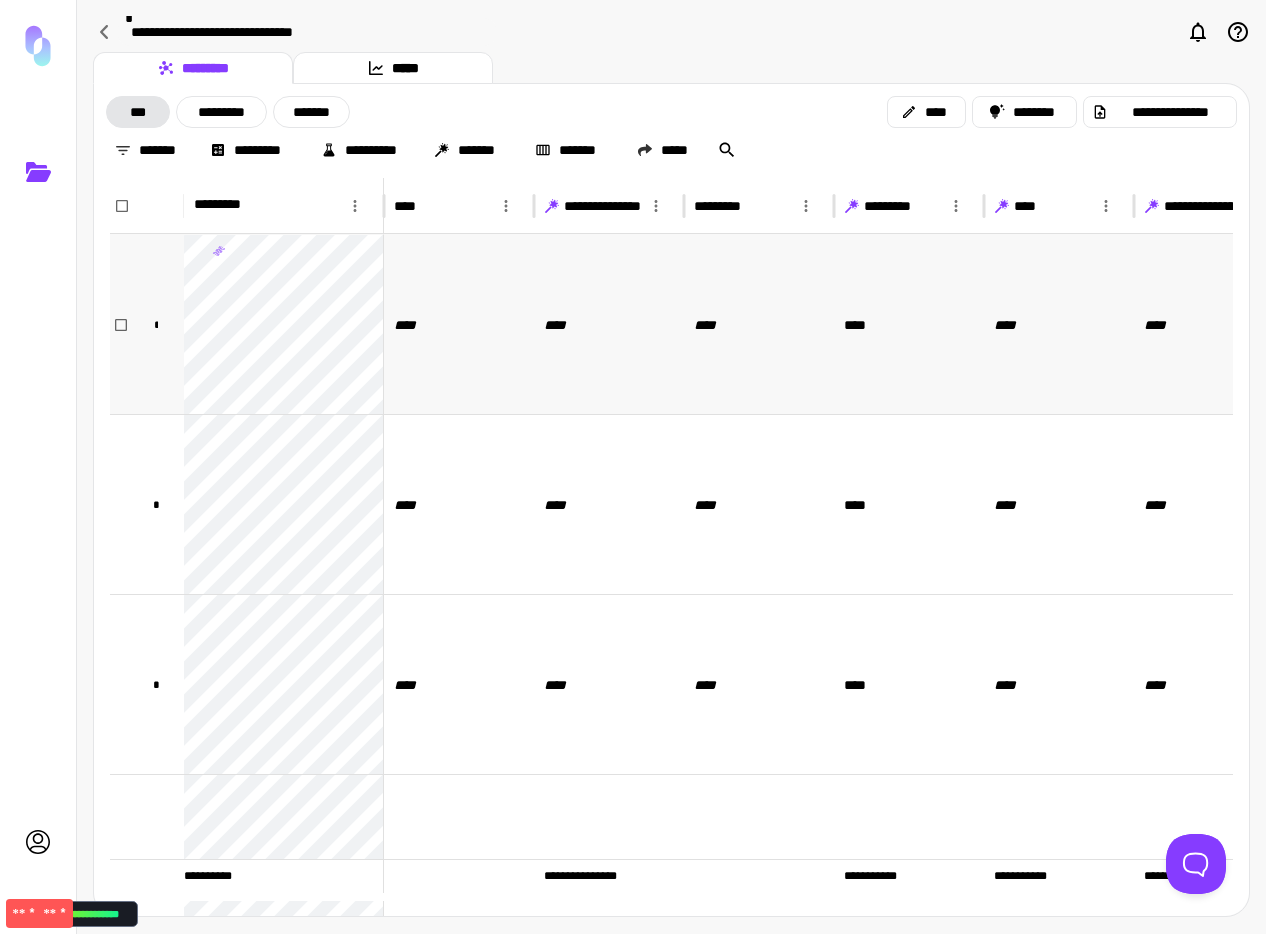 click on "****" at bounding box center (459, 324) 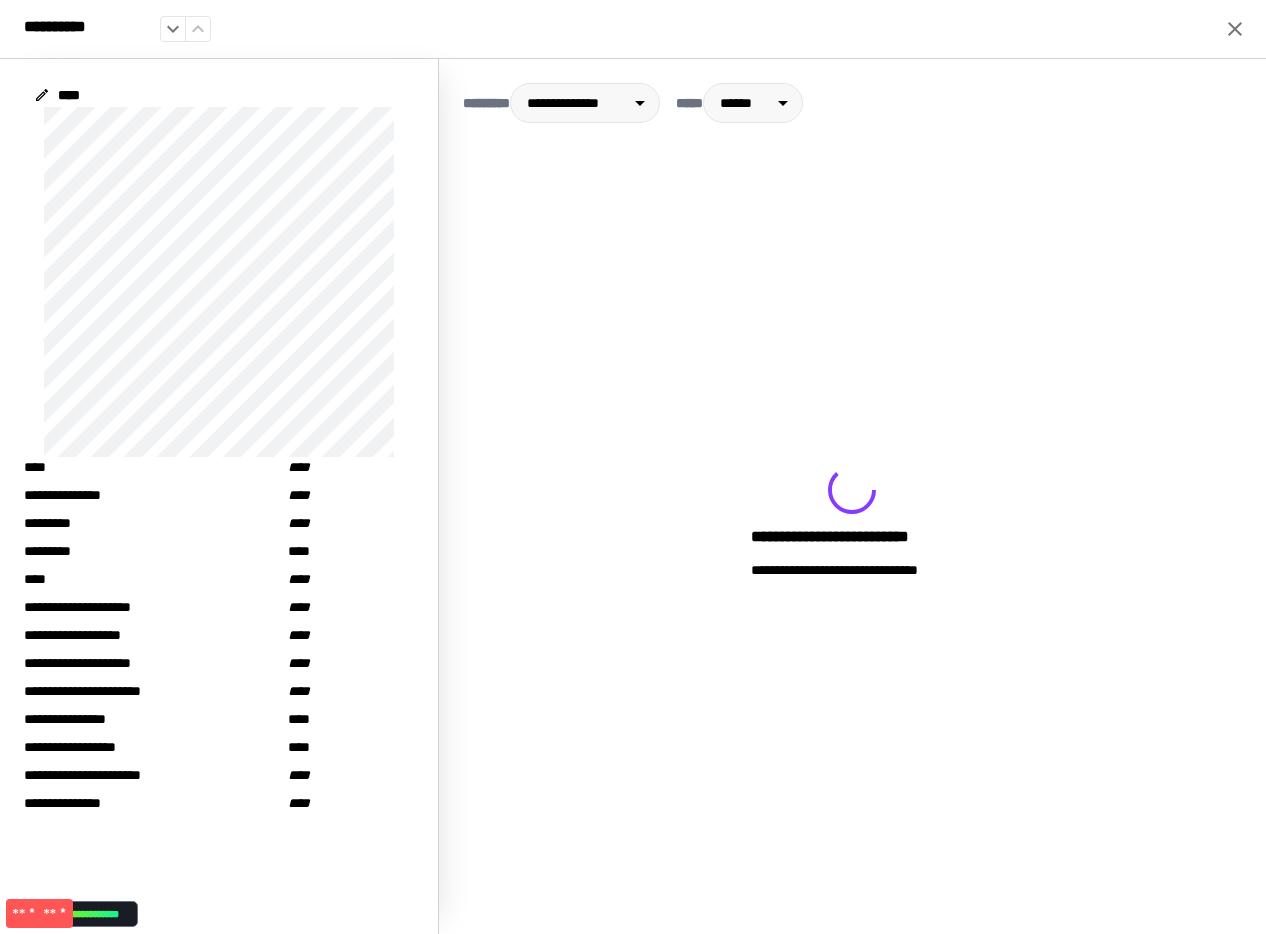 click on "**********" at bounding box center (852, 522) 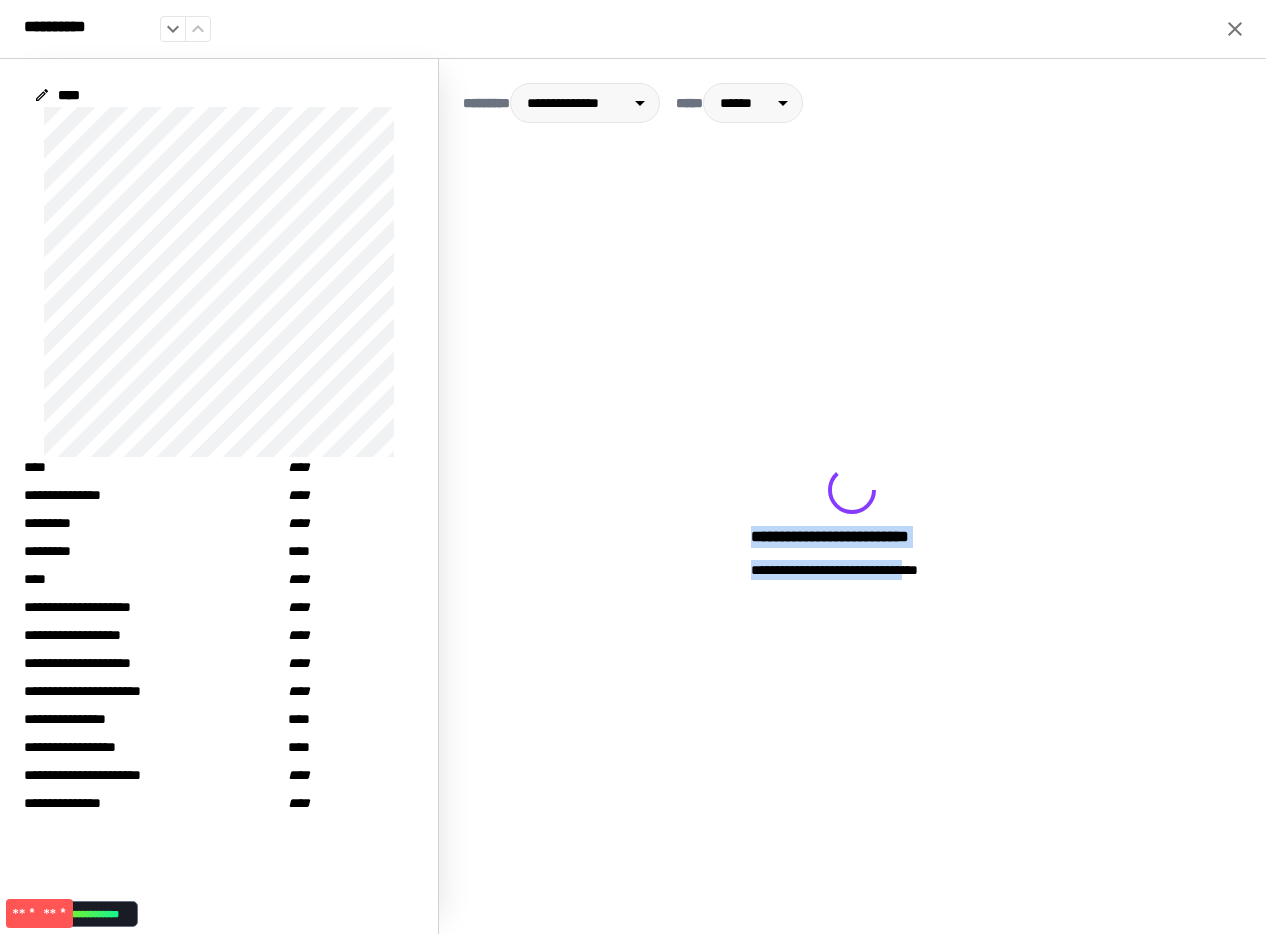 drag, startPoint x: 907, startPoint y: 467, endPoint x: 943, endPoint y: 566, distance: 105.3423 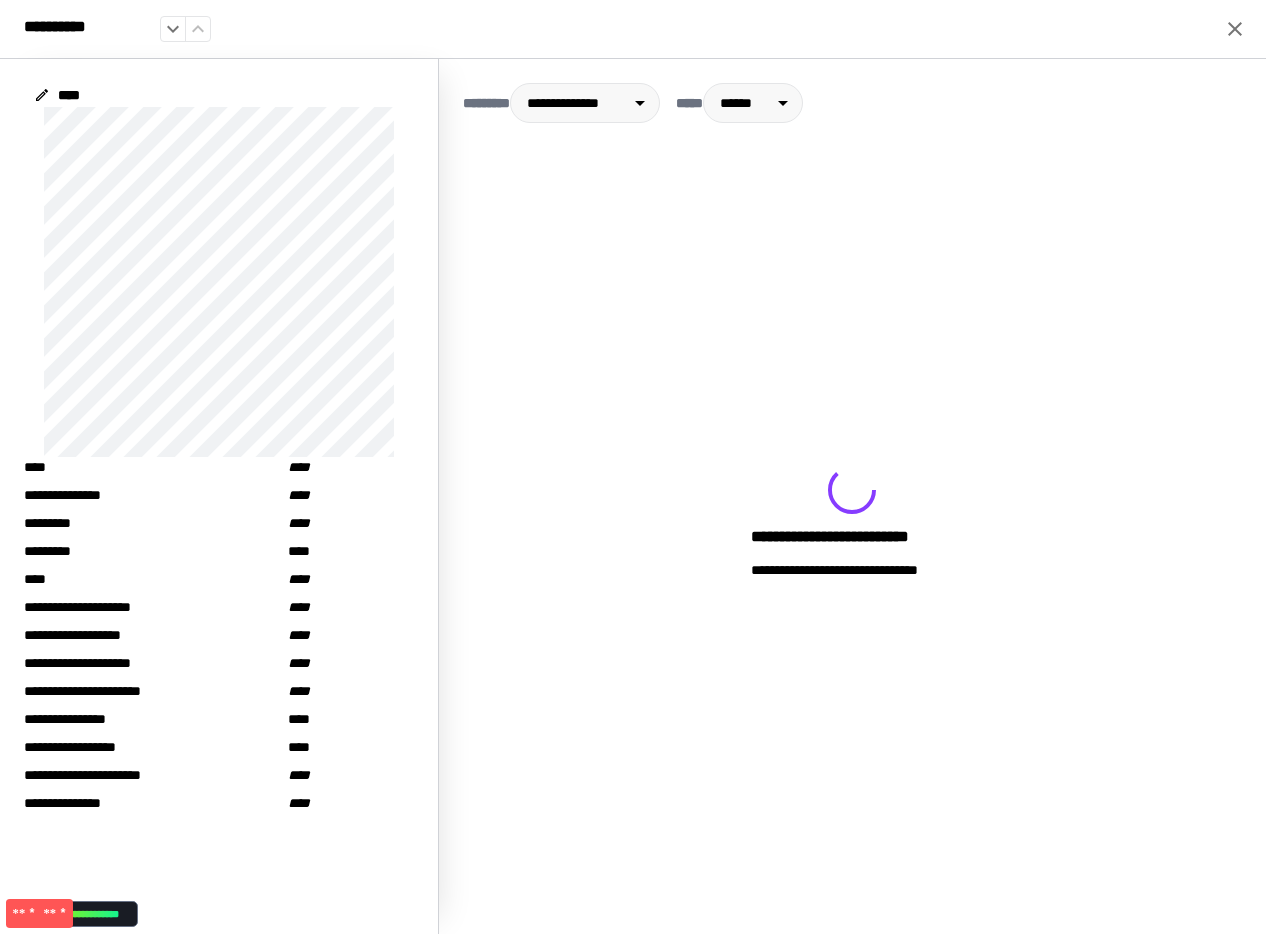 click on "**********" at bounding box center [852, 522] 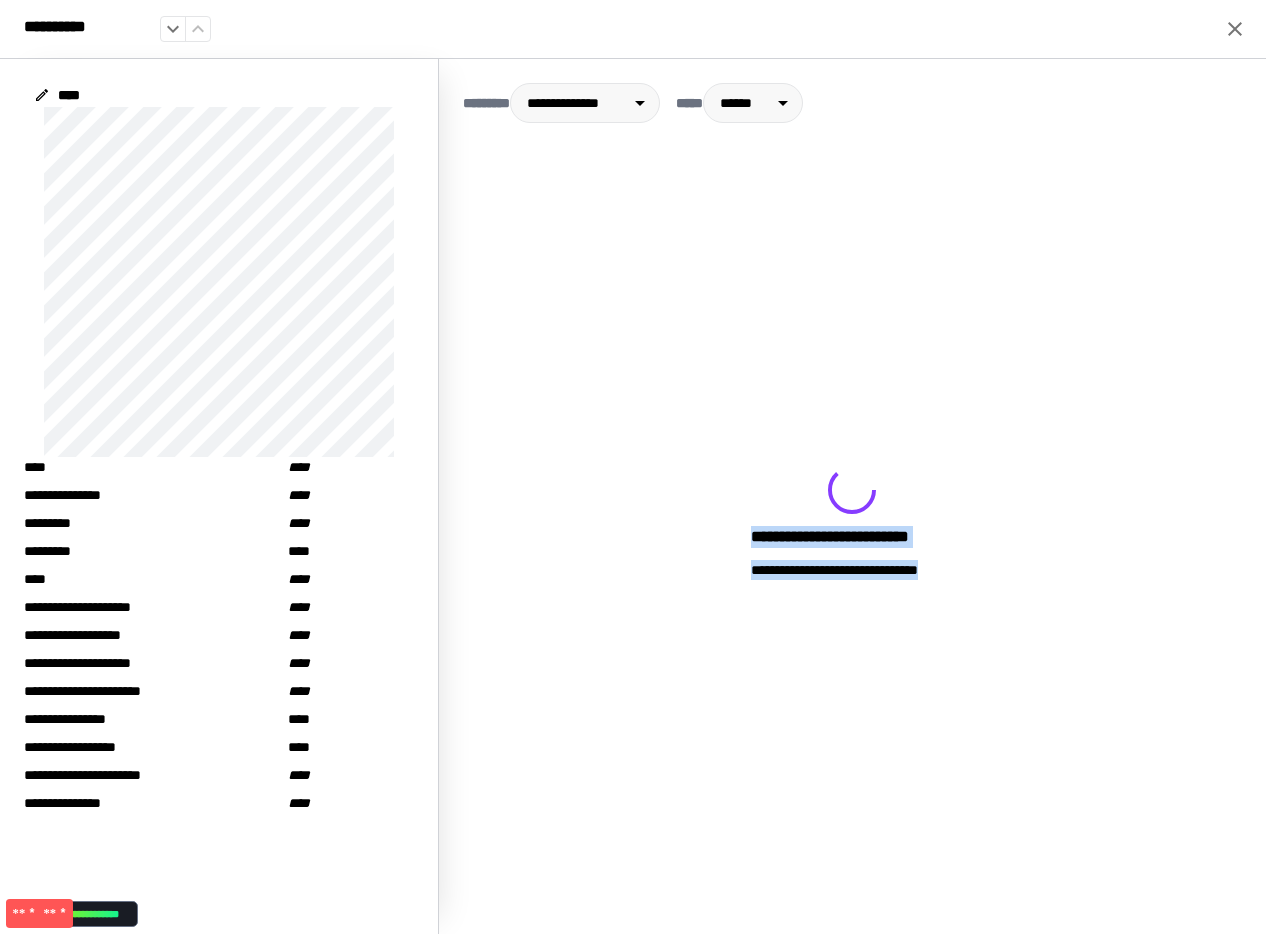 drag, startPoint x: 1003, startPoint y: 629, endPoint x: 722, endPoint y: 416, distance: 352.60458 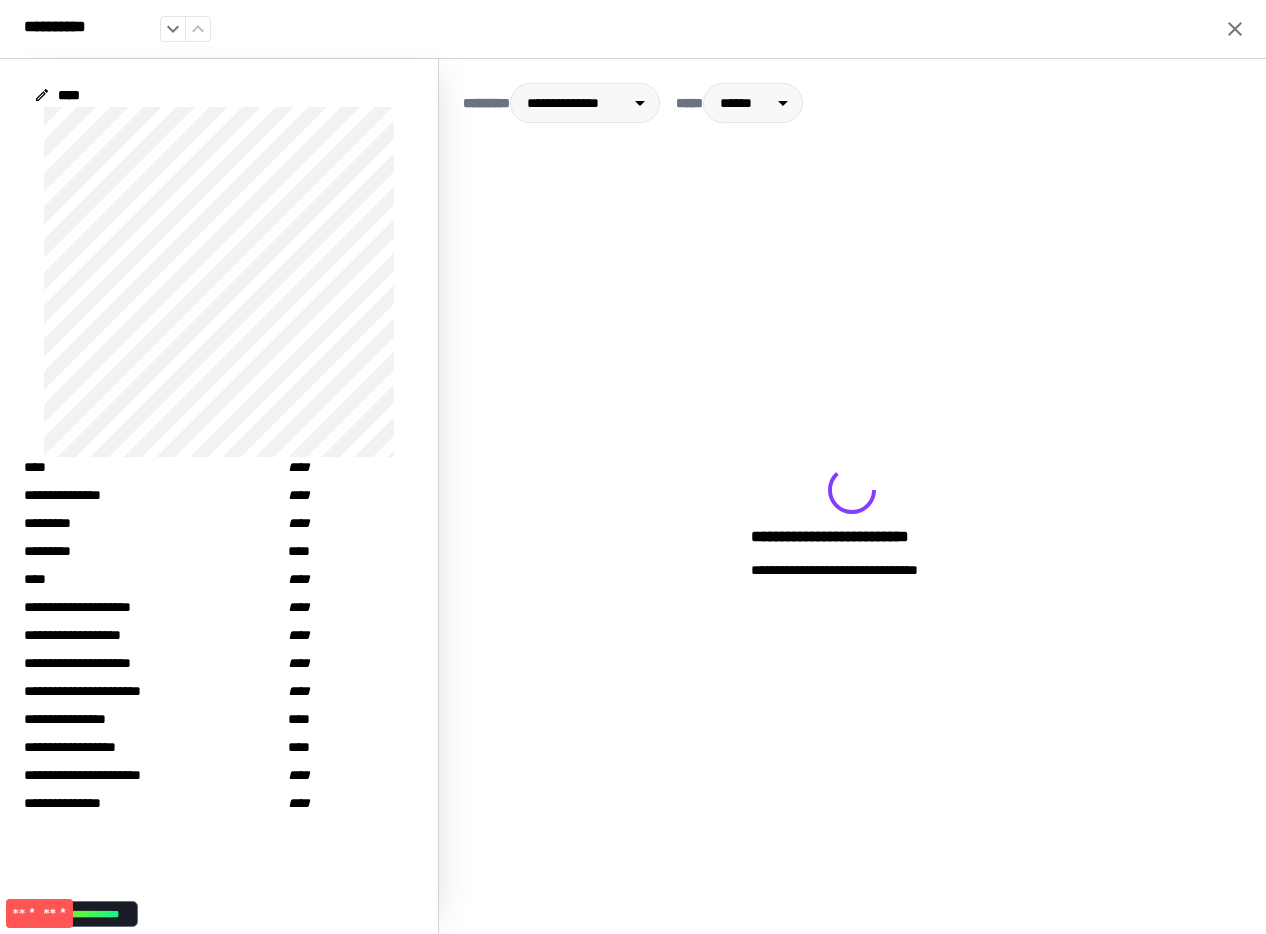 click on "**********" at bounding box center (852, 522) 